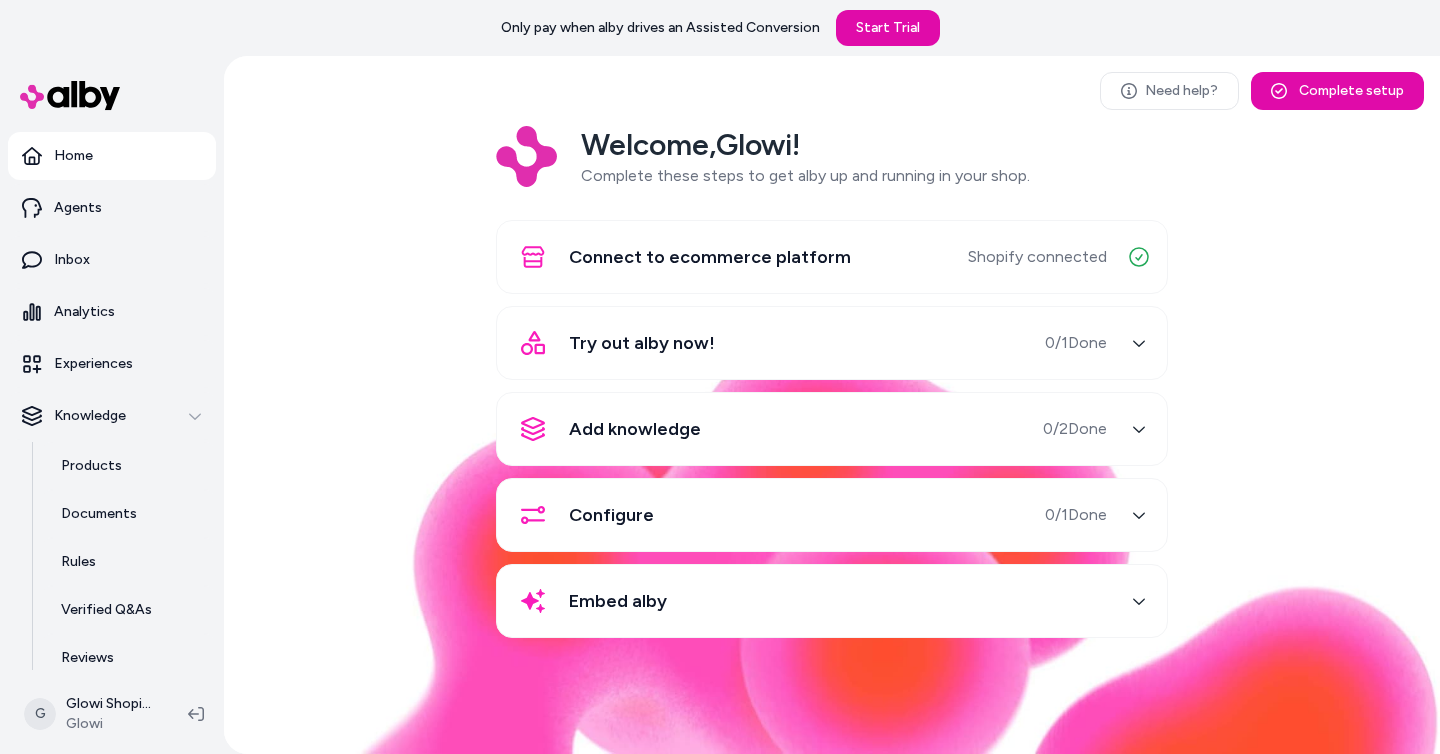 scroll, scrollTop: 0, scrollLeft: 0, axis: both 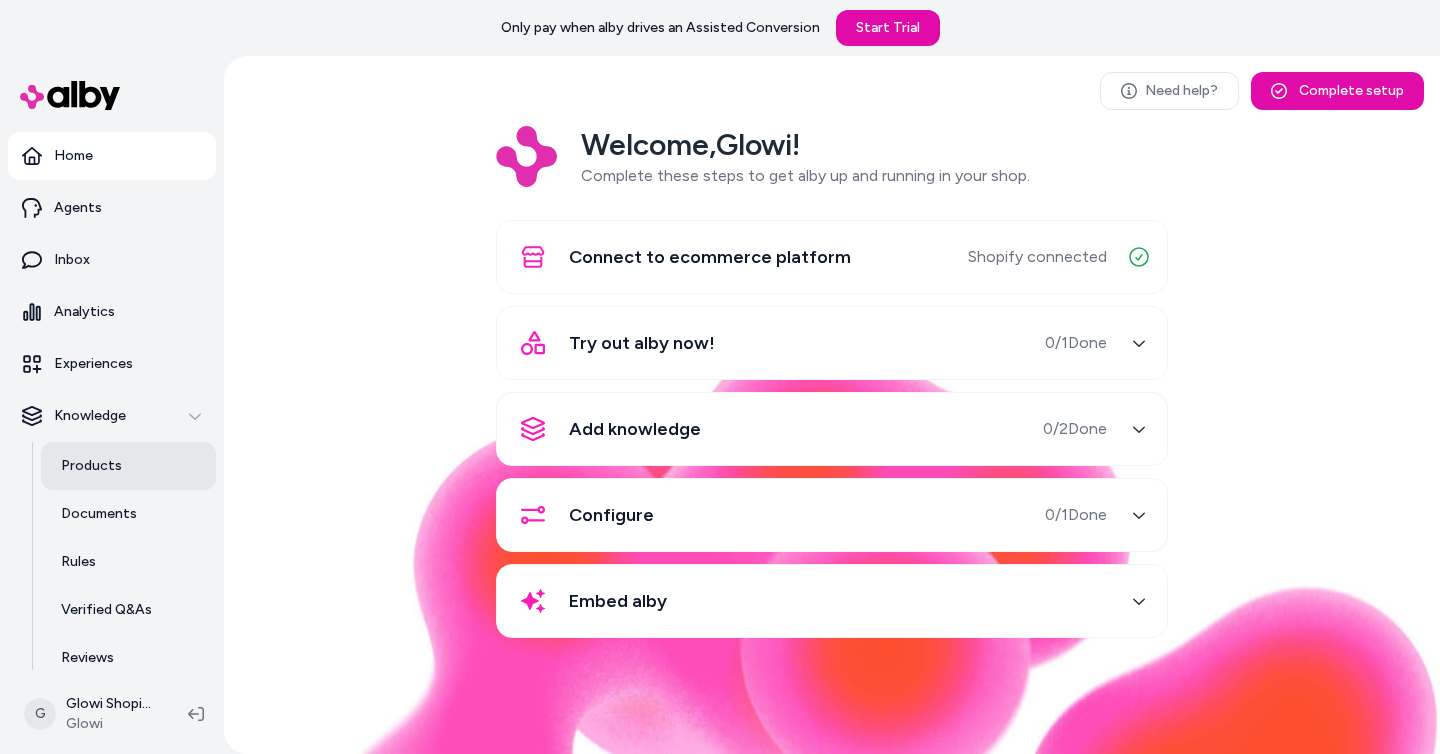 click on "Products" at bounding box center [128, 466] 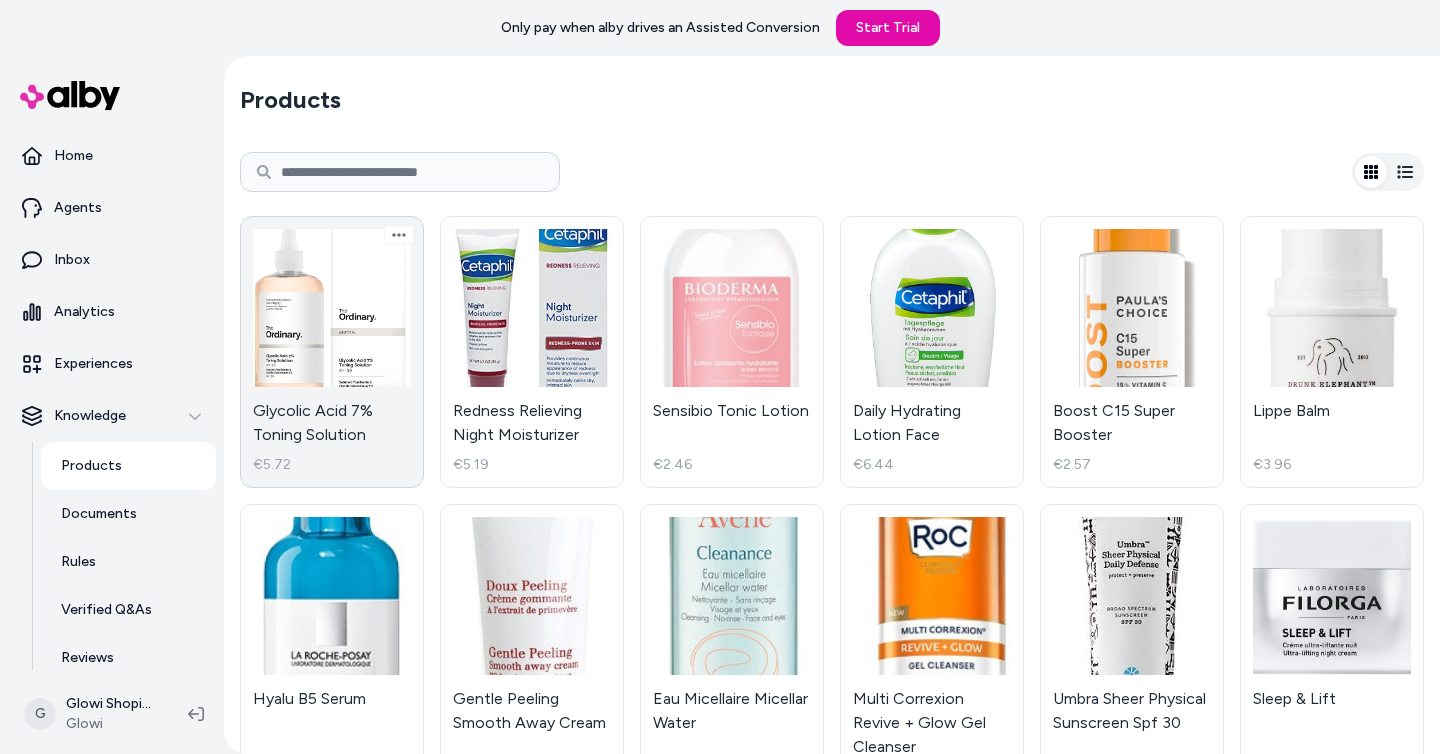 click on "Glycolic Acid 7% Toning Solution €5.72" at bounding box center [332, 352] 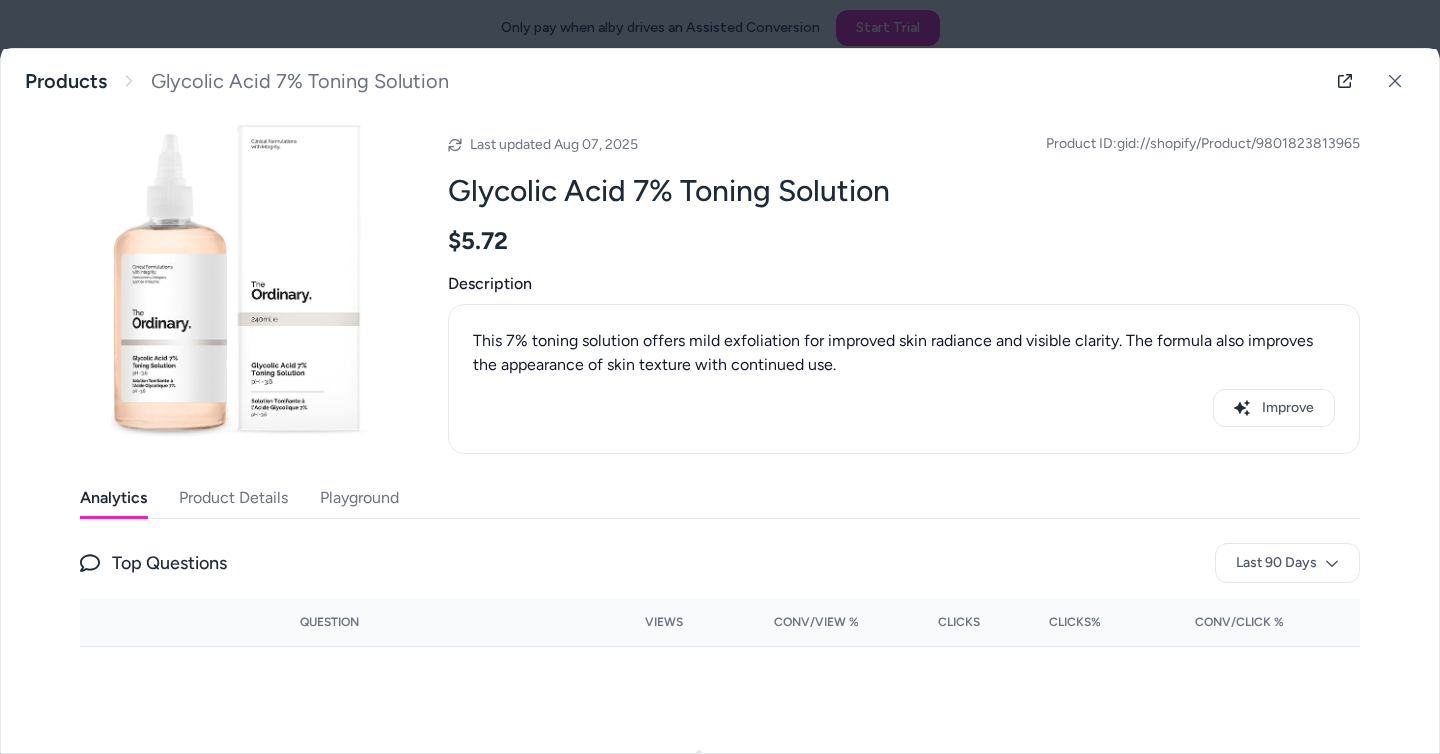 scroll, scrollTop: 0, scrollLeft: 0, axis: both 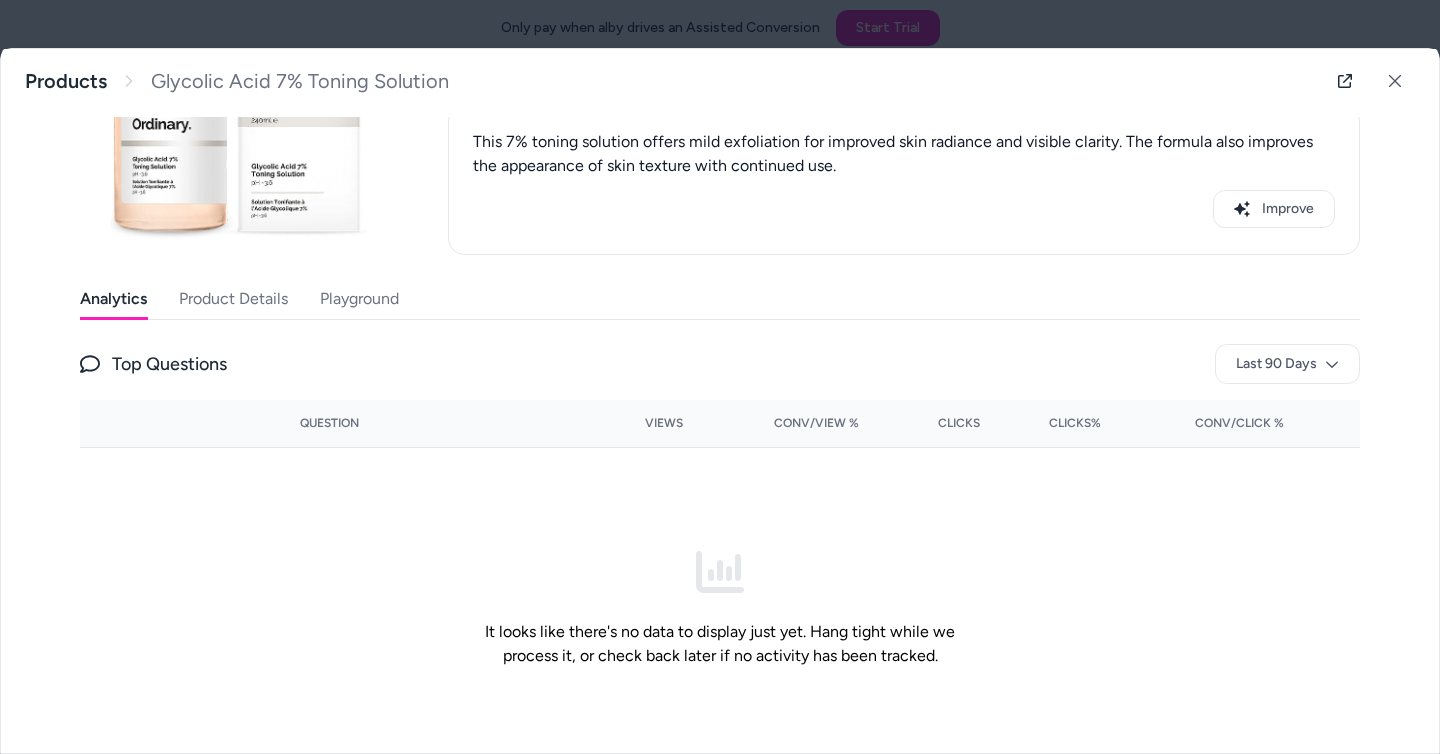 click on "Product Details" at bounding box center [233, 299] 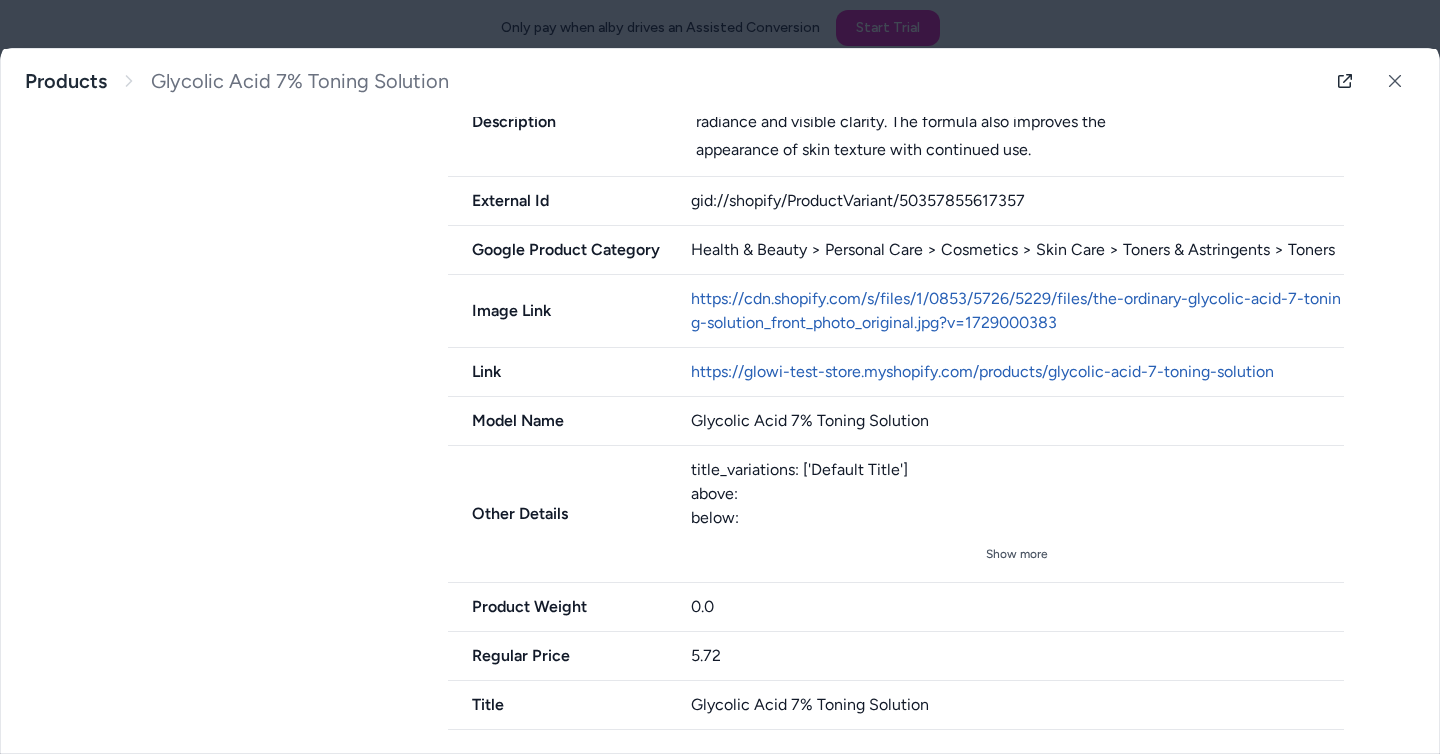 scroll, scrollTop: 687, scrollLeft: 0, axis: vertical 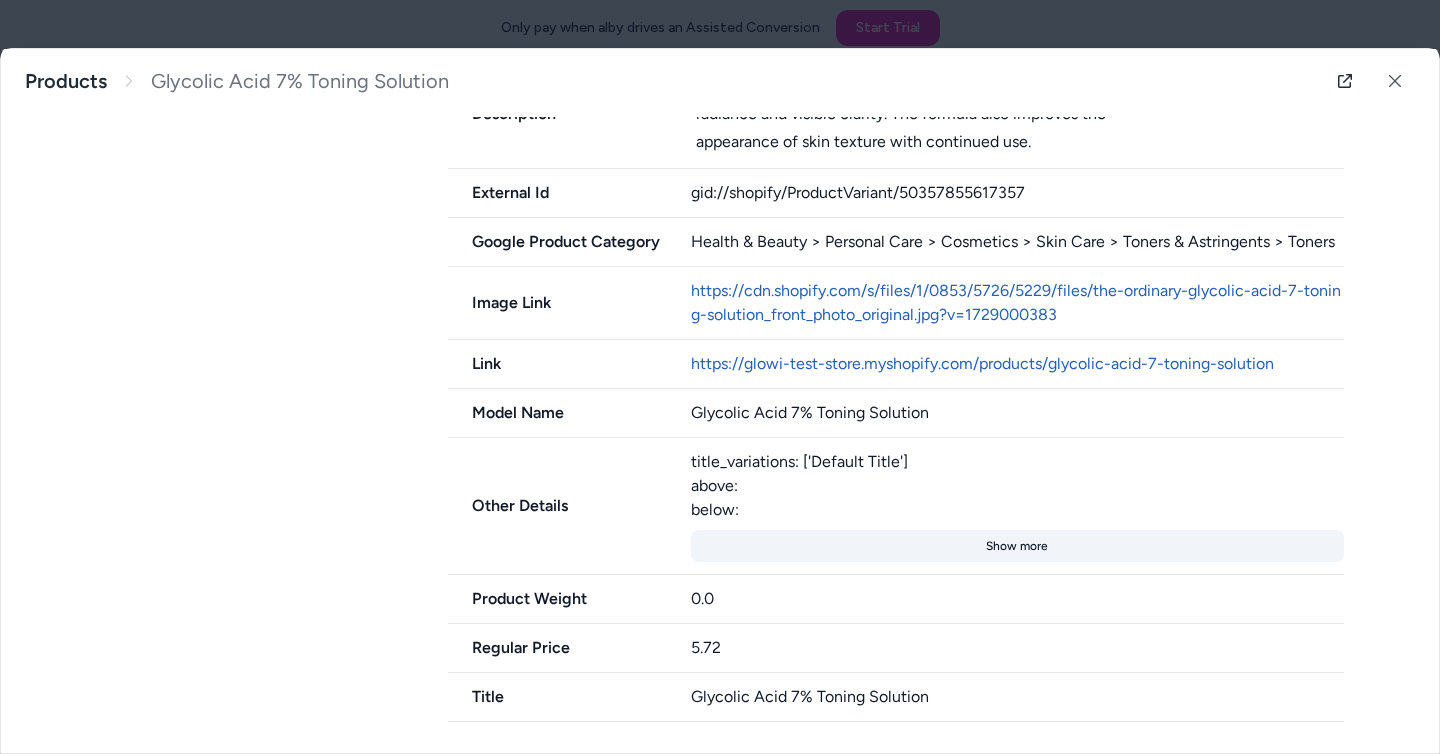 click on "Show more" at bounding box center (1018, 546) 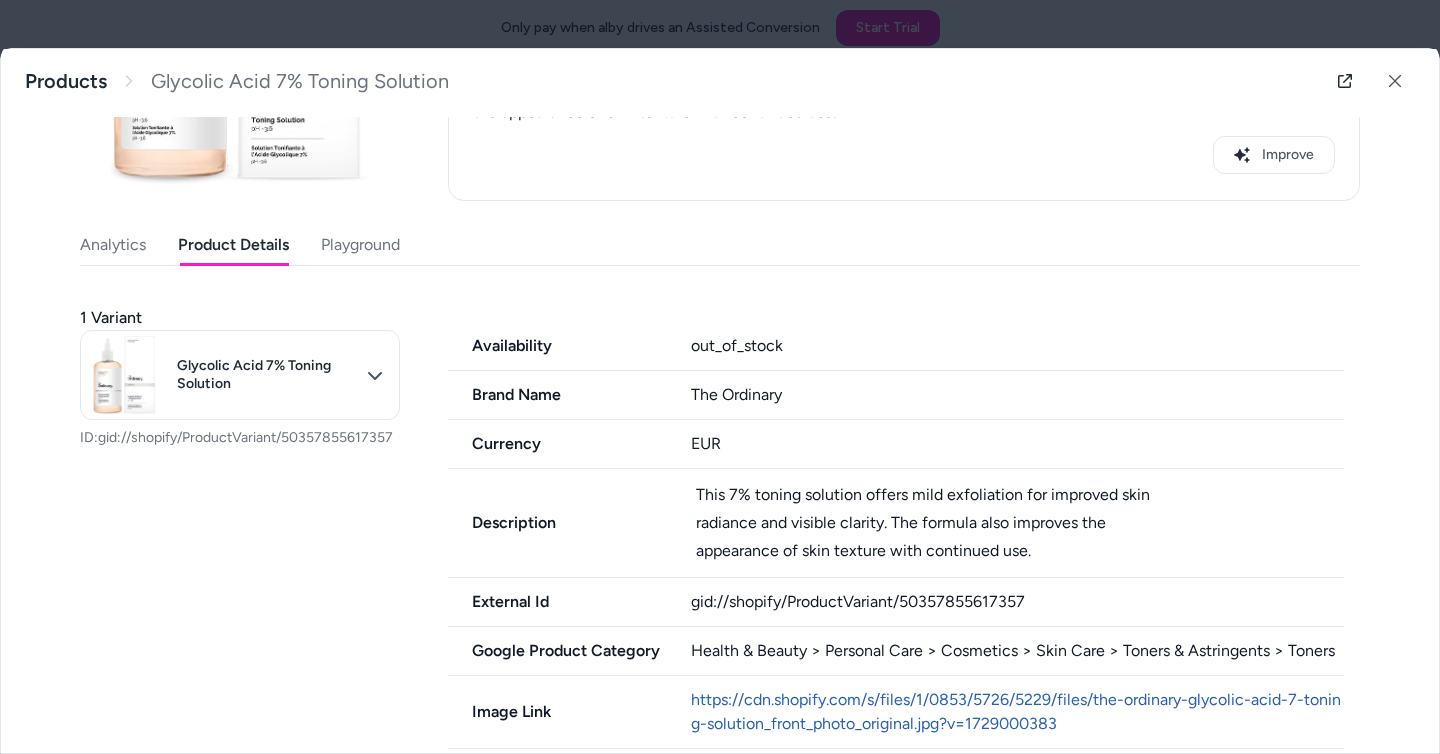 scroll, scrollTop: 274, scrollLeft: 0, axis: vertical 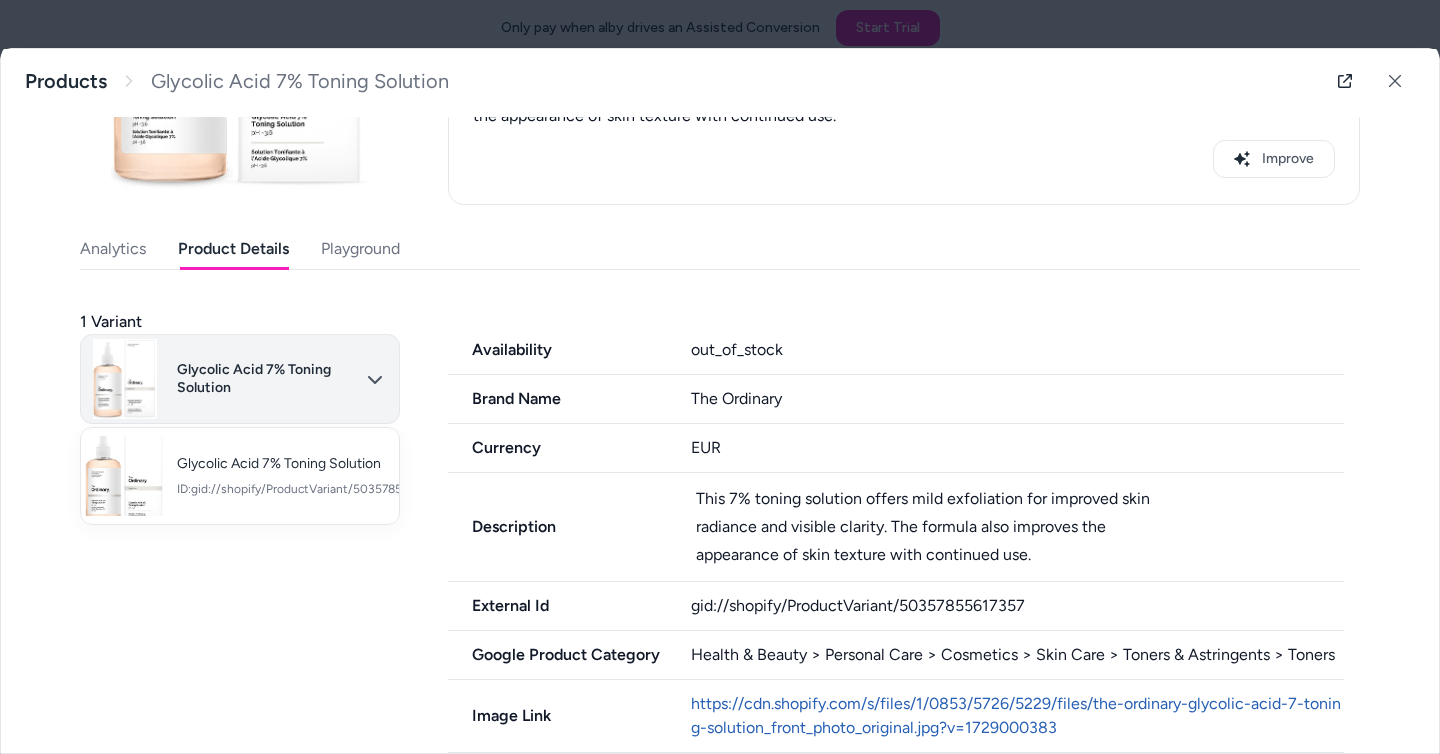 click on "Products Glycolic Acid 7% Toning Solution $5.72 Redness Relieving Night Moisturizer $5.19 Sensibio Tonic Lotion $2.46 Daily Hydrating Lotion Face $6.44 Boost C15 Super Booster $2.57 Lippe Balm $3.96 Hyalu B5 Serum $3.33 Gentle Peeling Smooth Away Cream $7.49 Eau Micellaire Micellar Water $9.50 Multi Correxion Revive + Glow Gel Cleanser $6.14 Umbra  Sheer Physical  Sunscreen Spf 30 $2.39 Sleep & Lift $2.64 The Make My Day Cream $4.95 Acnestil Sebum-Normalizing Moisturizing Cream $4.83 Sun Mineral SPF 50 $7.82 Anthelios Oil Correct SPF 50+ $9.47 Oxygen Glow $1.93 Rich Hydrating Night Cream $3.02 Skin Perfecting 8% Aha Gel Exfoliant $6.88 Pm Facial Moisturizer (v2017) $3.12 Glycolic Acid 7% Toning Solution Products Glycolic Acid 7% Toning Solution Product ID:  $5.72" at bounding box center (720, 377) 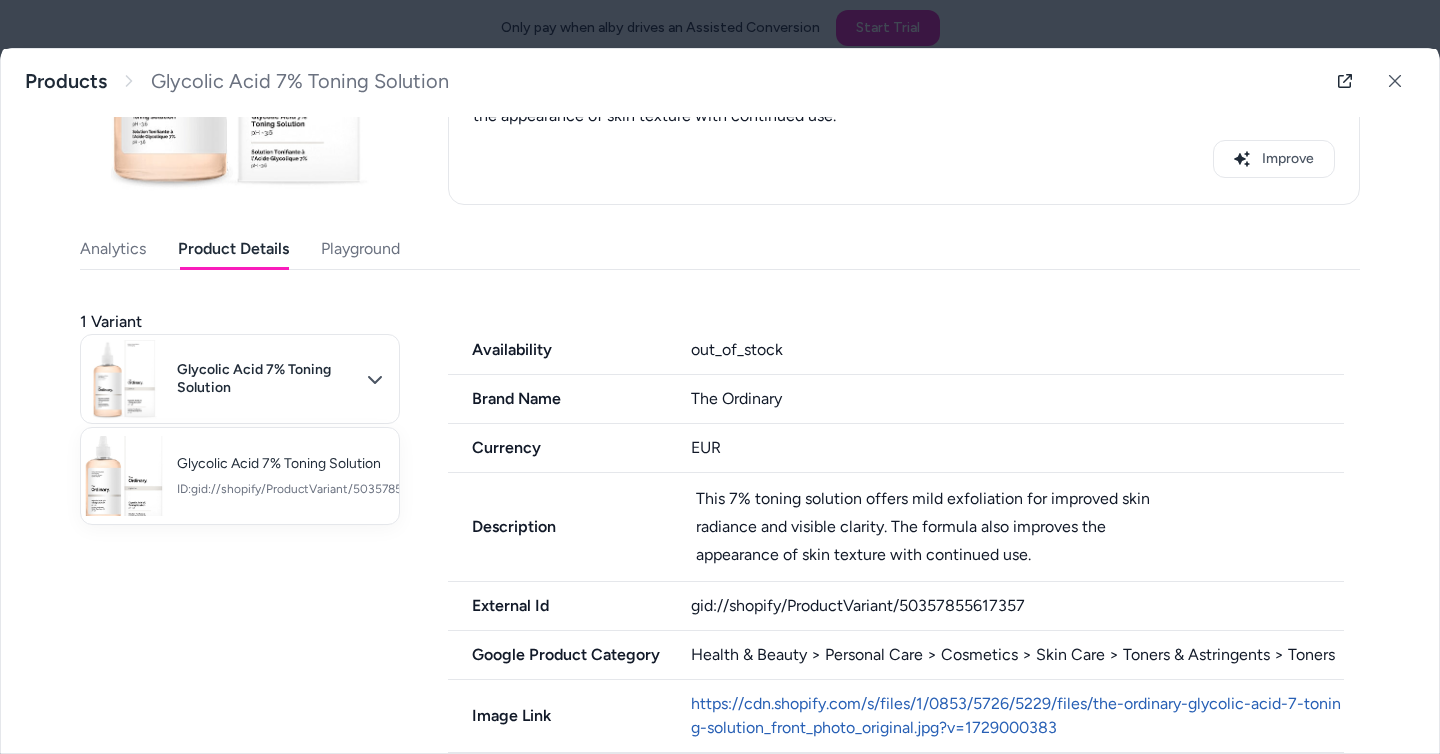 click at bounding box center (720, 377) 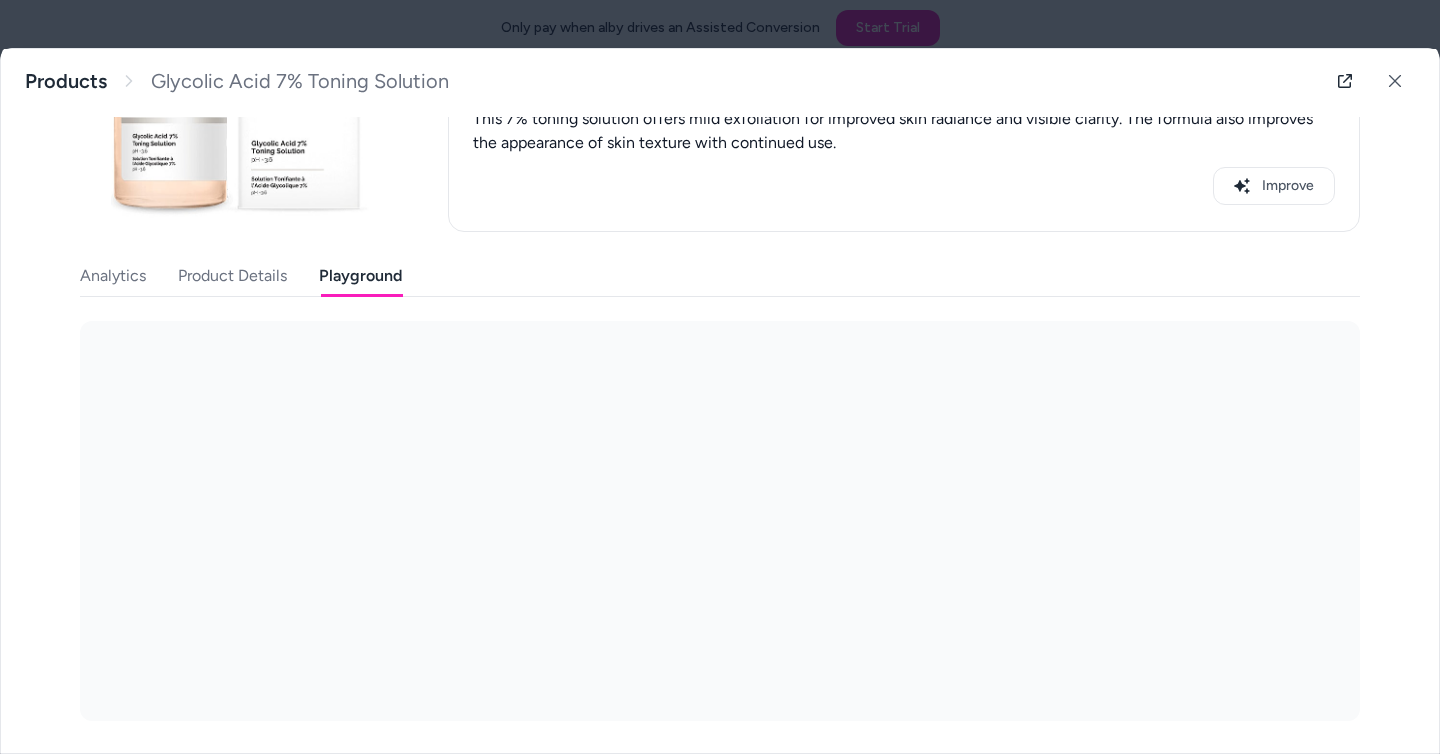 scroll, scrollTop: 246, scrollLeft: 0, axis: vertical 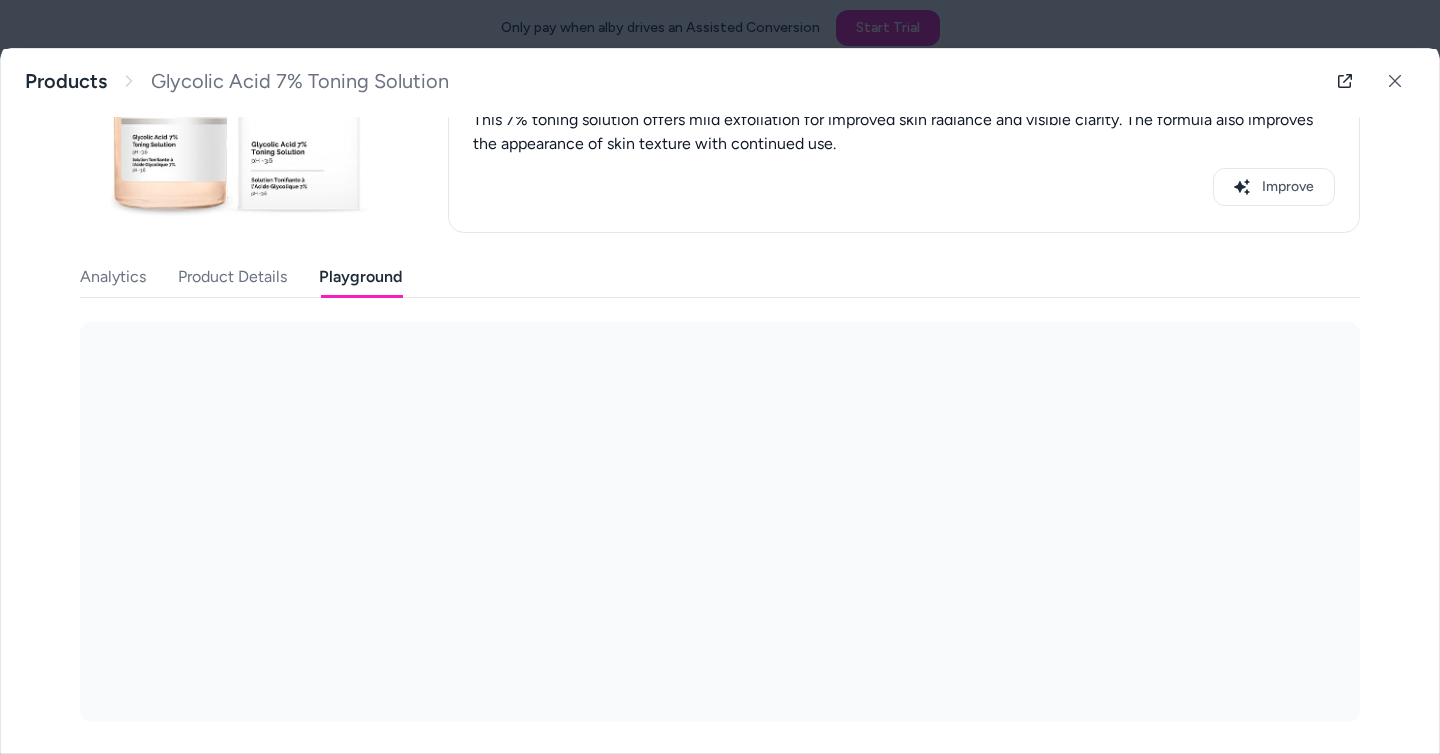 click on "Last updated [DATE] Product ID:  gid://shopify/Product/9801823813965 Glycolic Acid 7% Toning Solution $5.72 Description This 7% toning solution offers mild exfoliation for improved skin radiance and visible clarity. The formula also improves the appearance of skin texture with continued use.  Improve Analytics Product Details Playground" at bounding box center [720, 298] 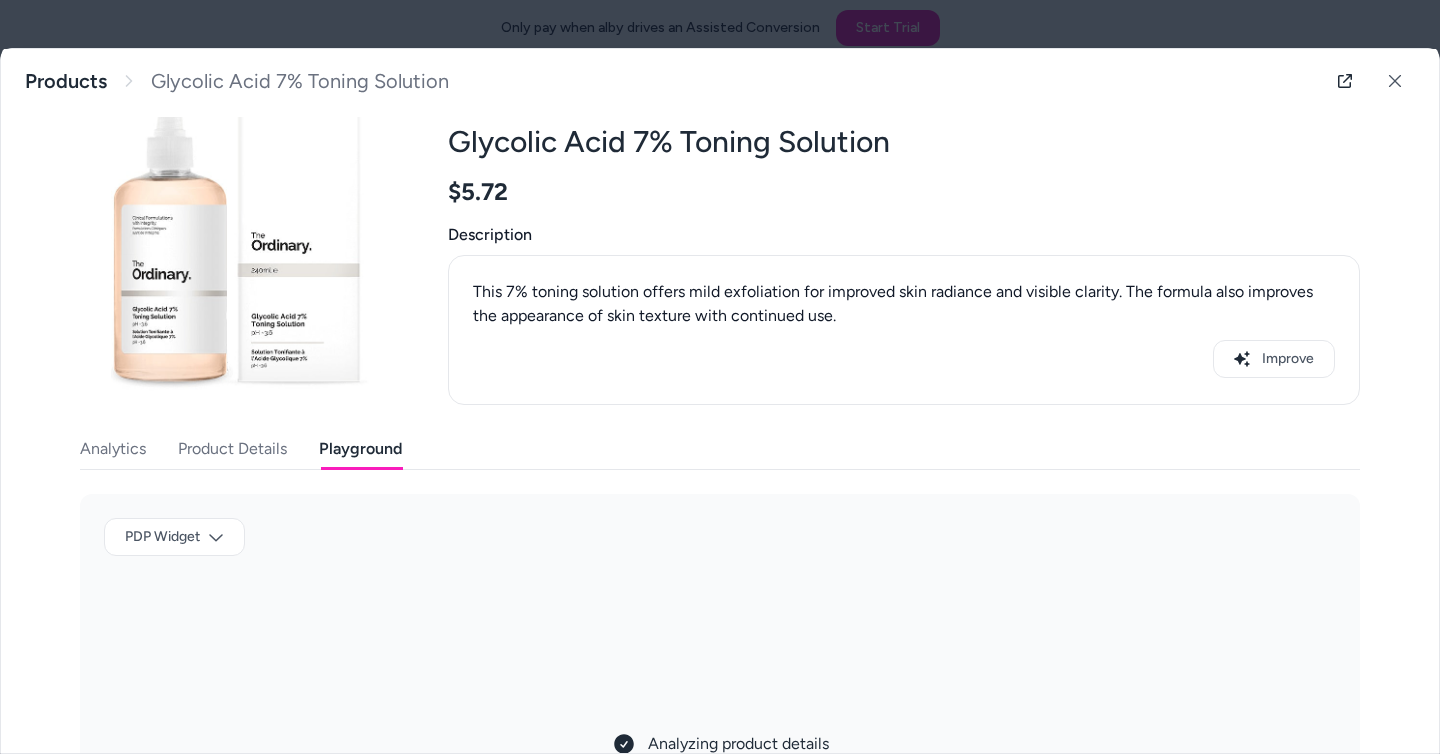 scroll, scrollTop: 0, scrollLeft: 0, axis: both 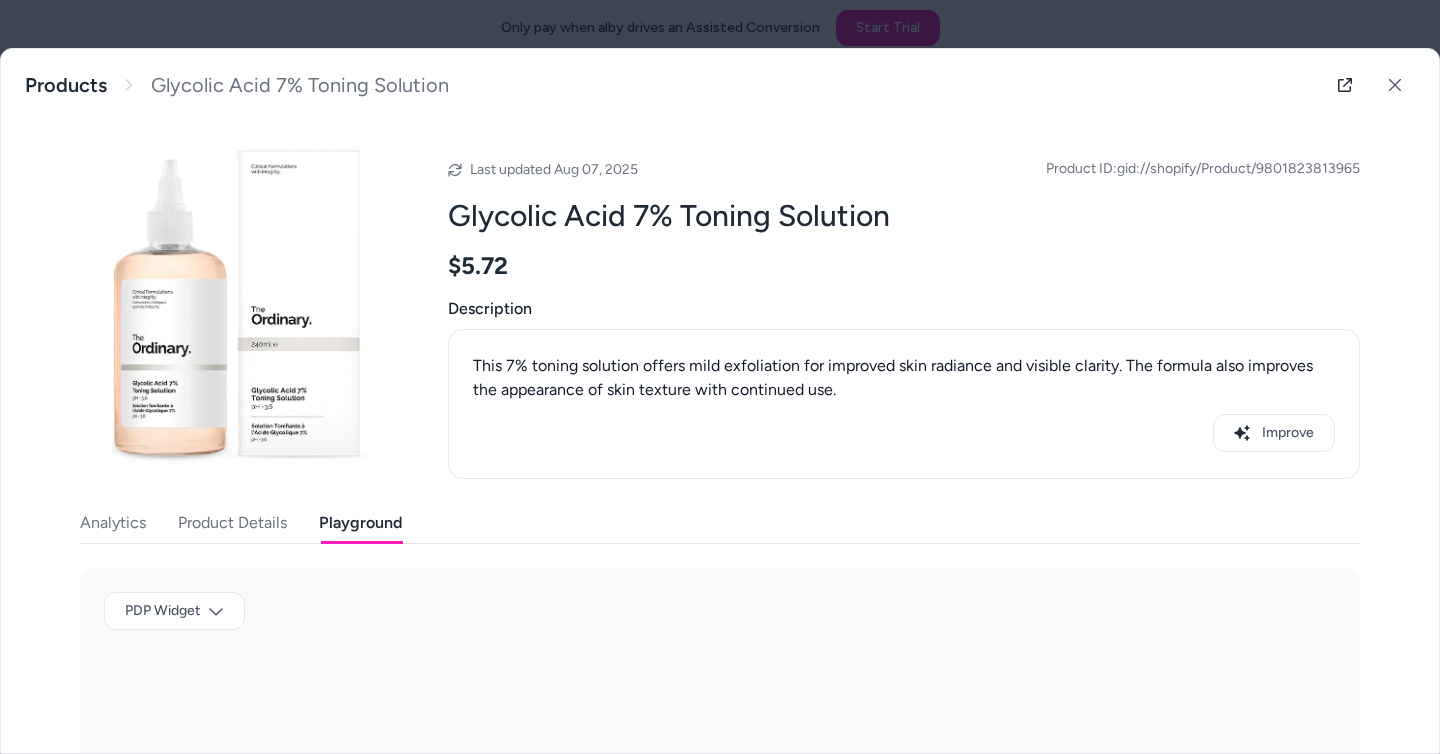 click on "Analytics" at bounding box center [113, 523] 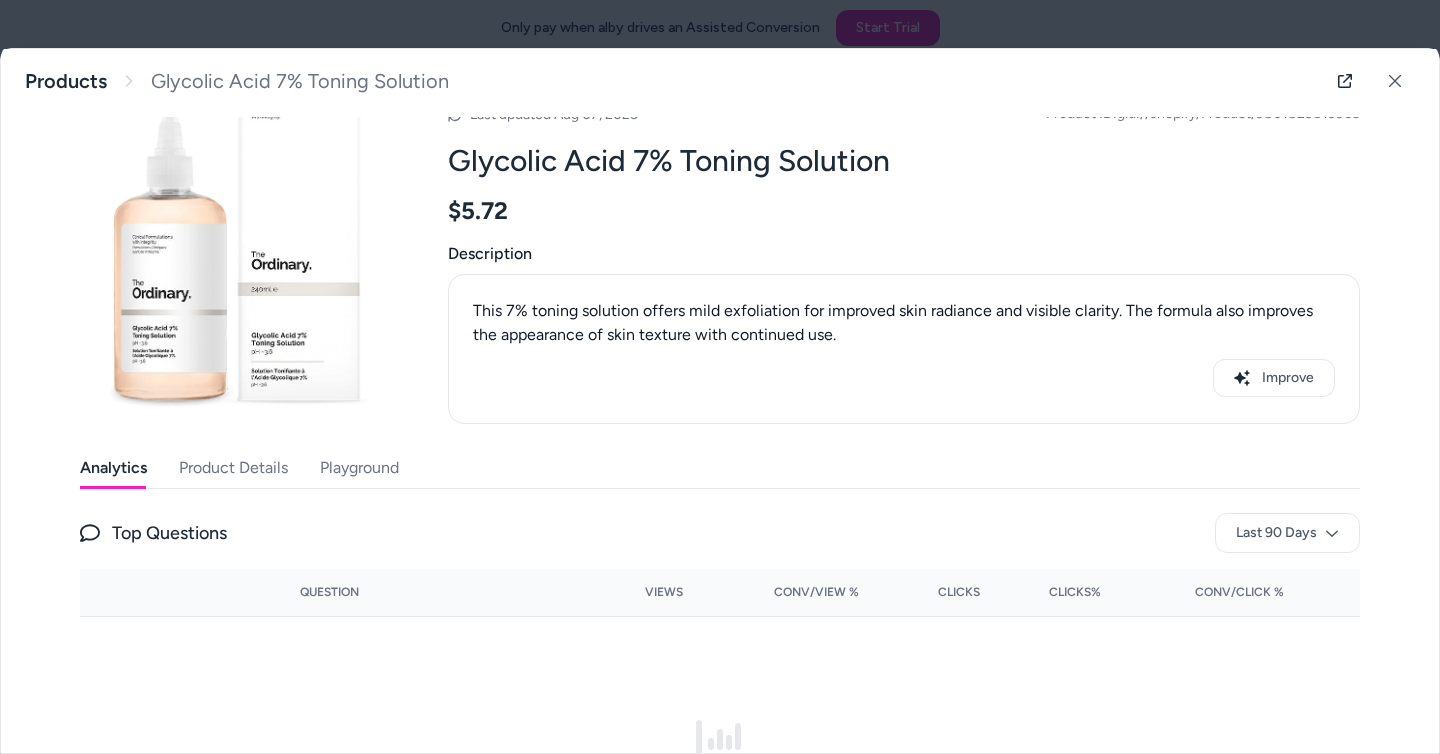 scroll, scrollTop: 0, scrollLeft: 0, axis: both 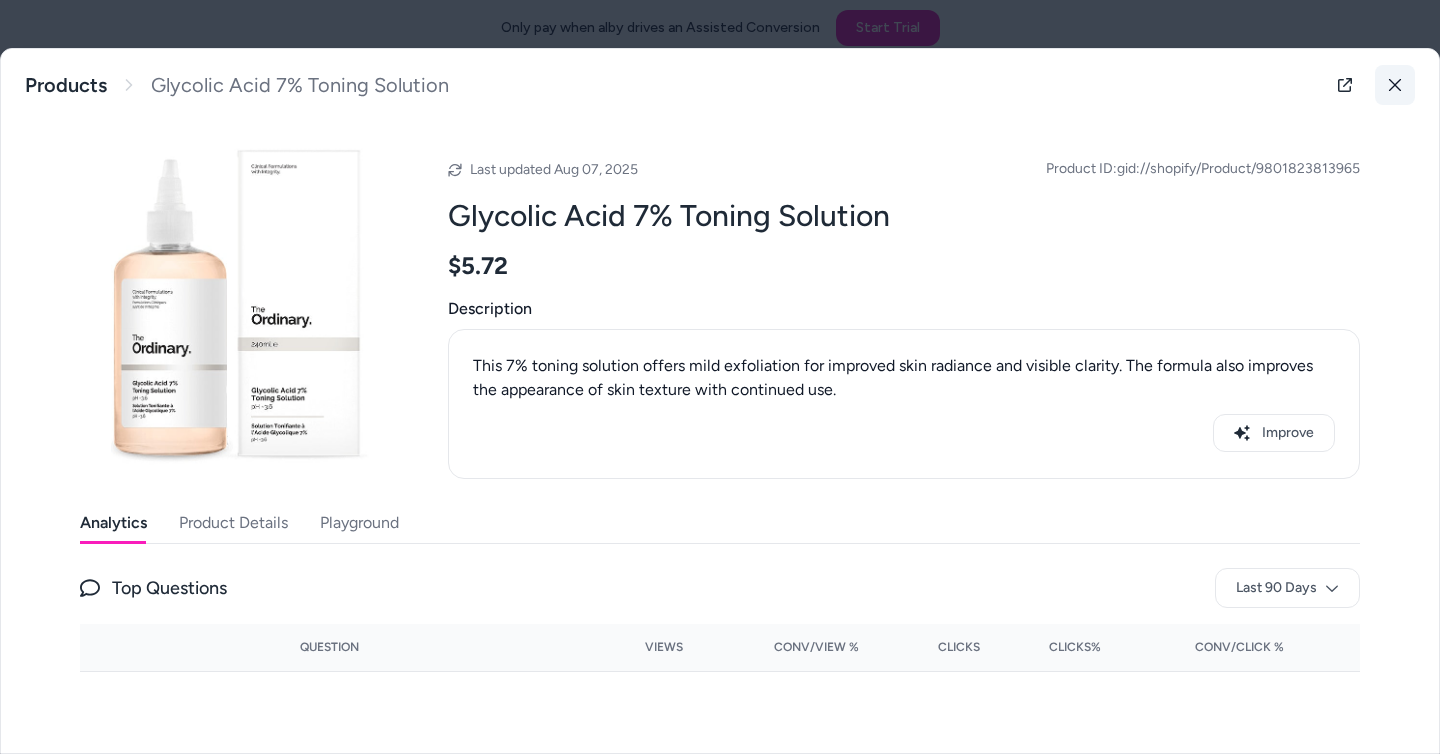 click 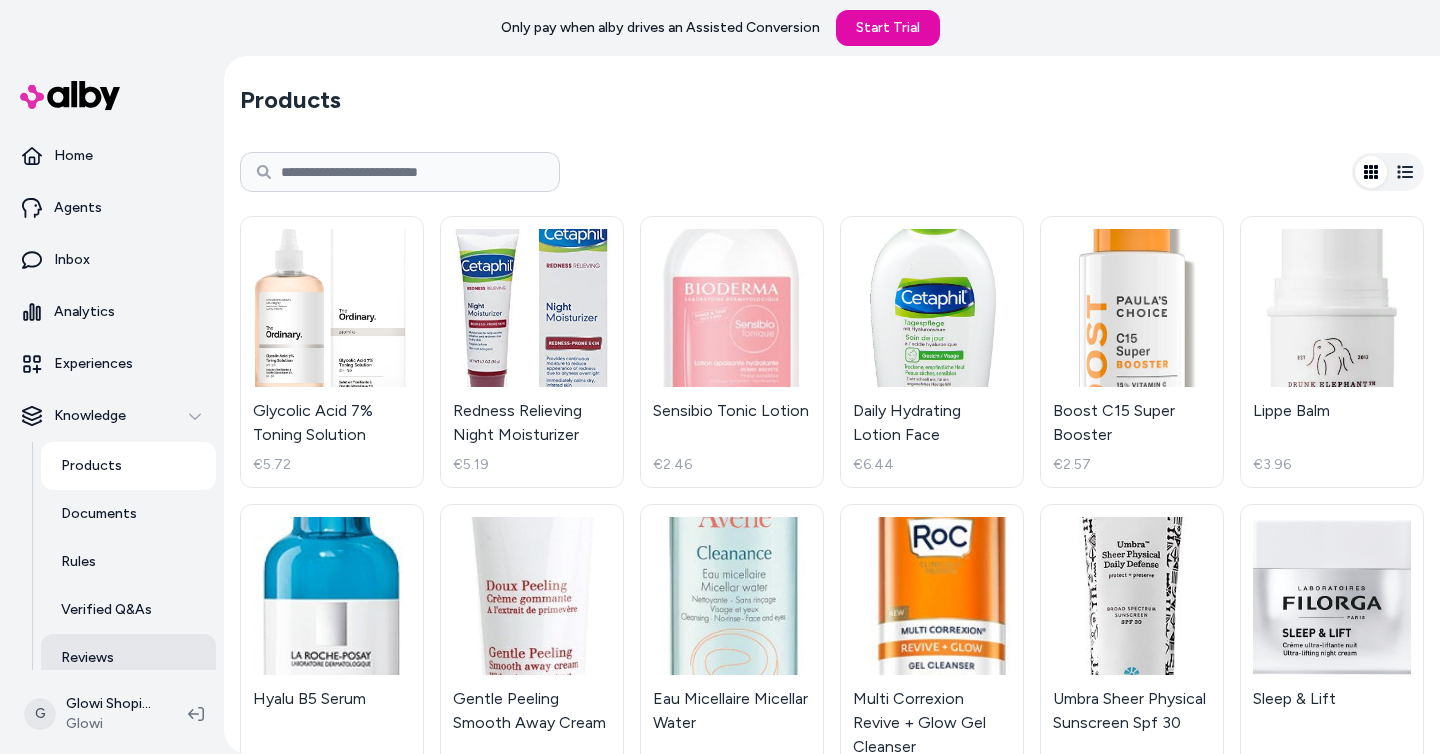 click on "Reviews" at bounding box center [87, 658] 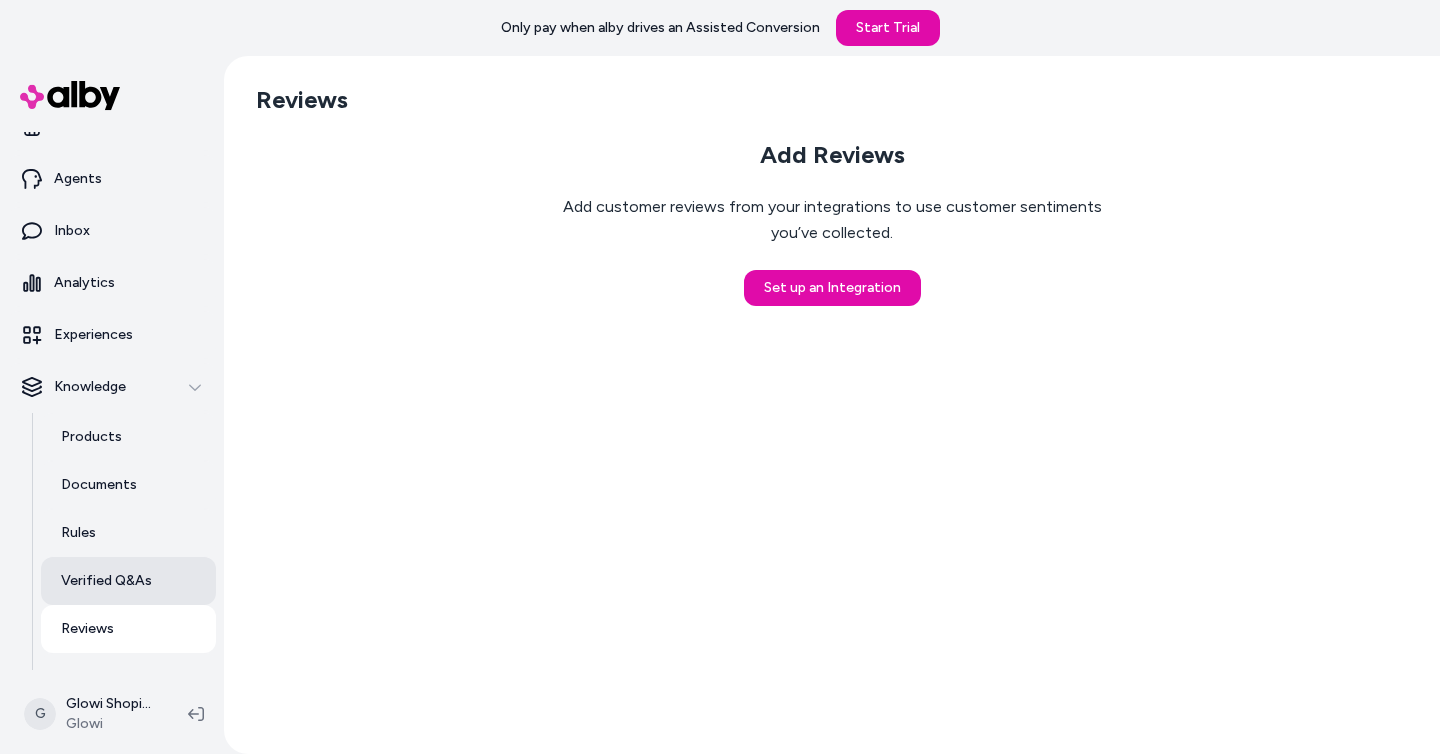 scroll, scrollTop: 33, scrollLeft: 0, axis: vertical 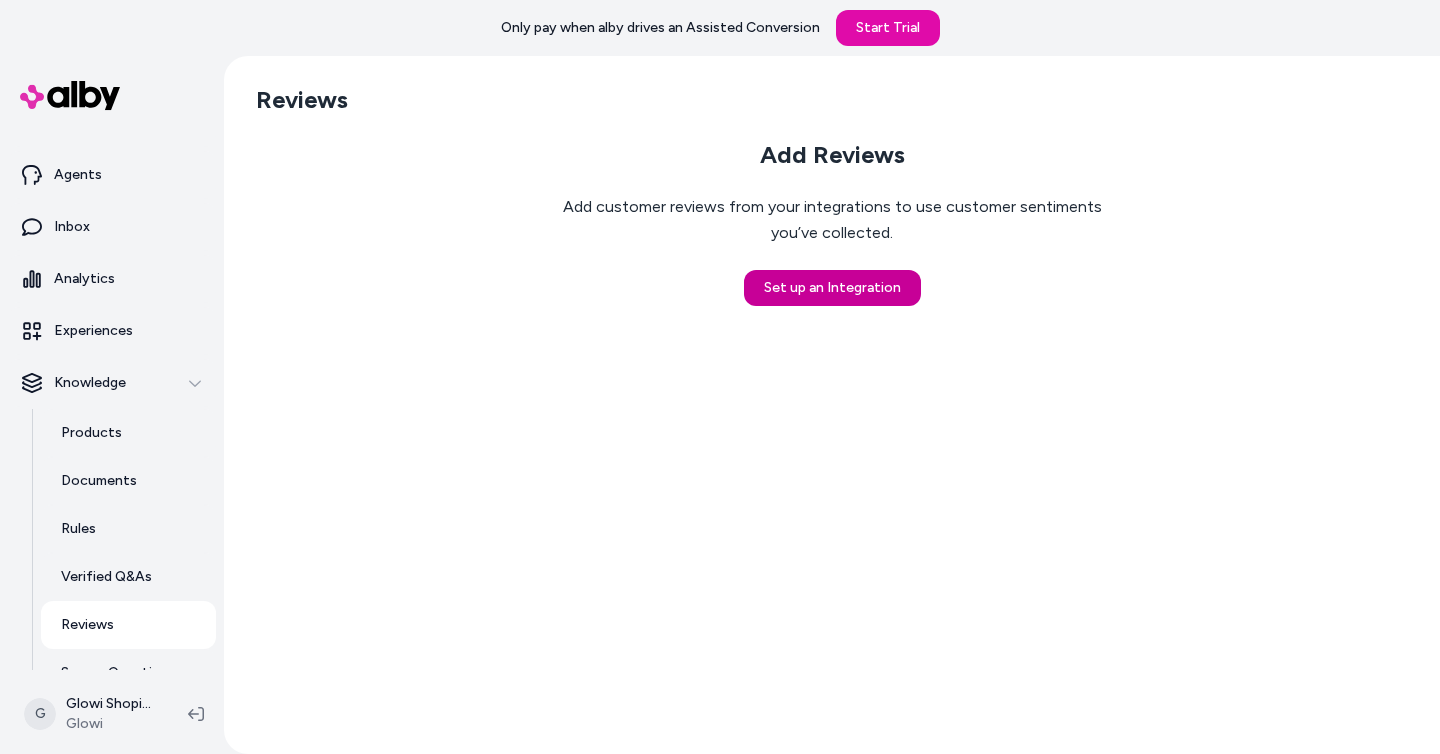 click on "Set up an Integration" at bounding box center (832, 288) 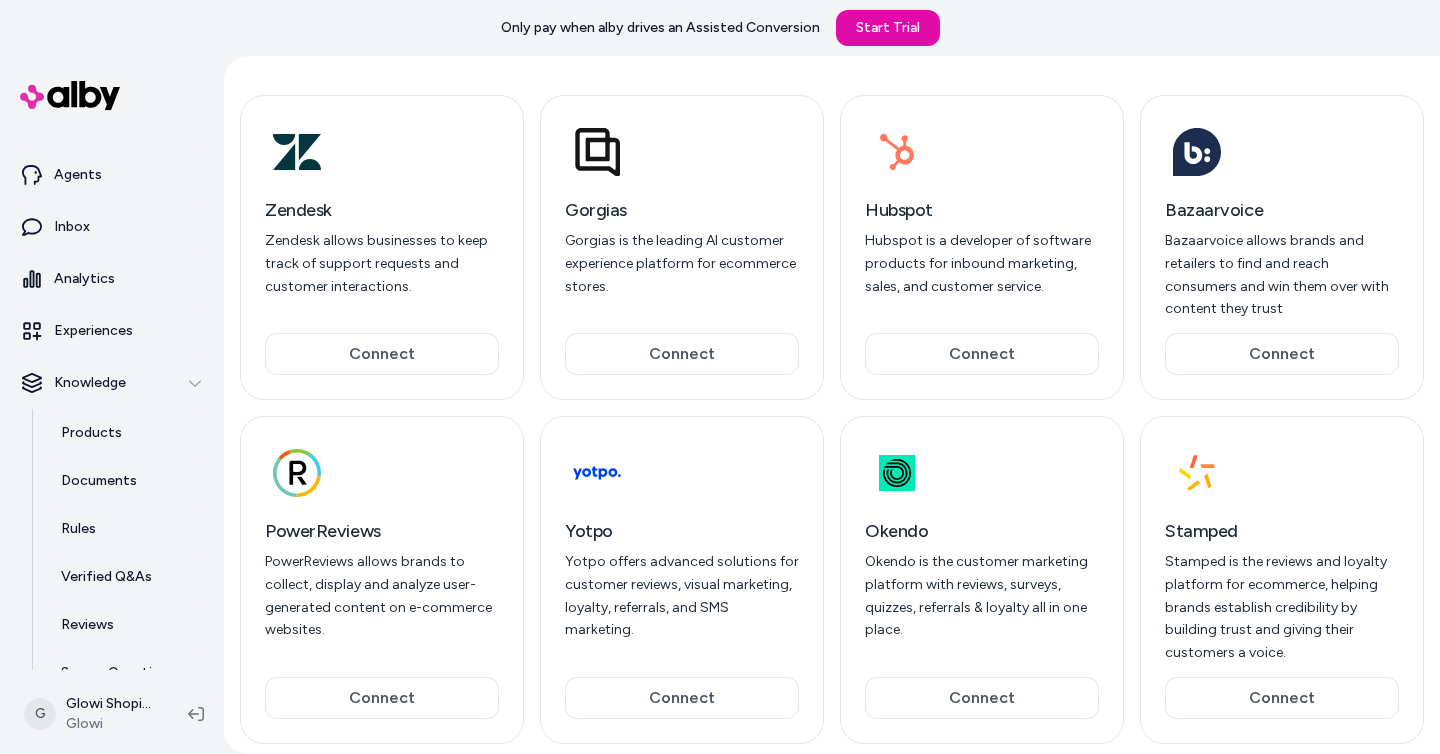 scroll, scrollTop: 196, scrollLeft: 0, axis: vertical 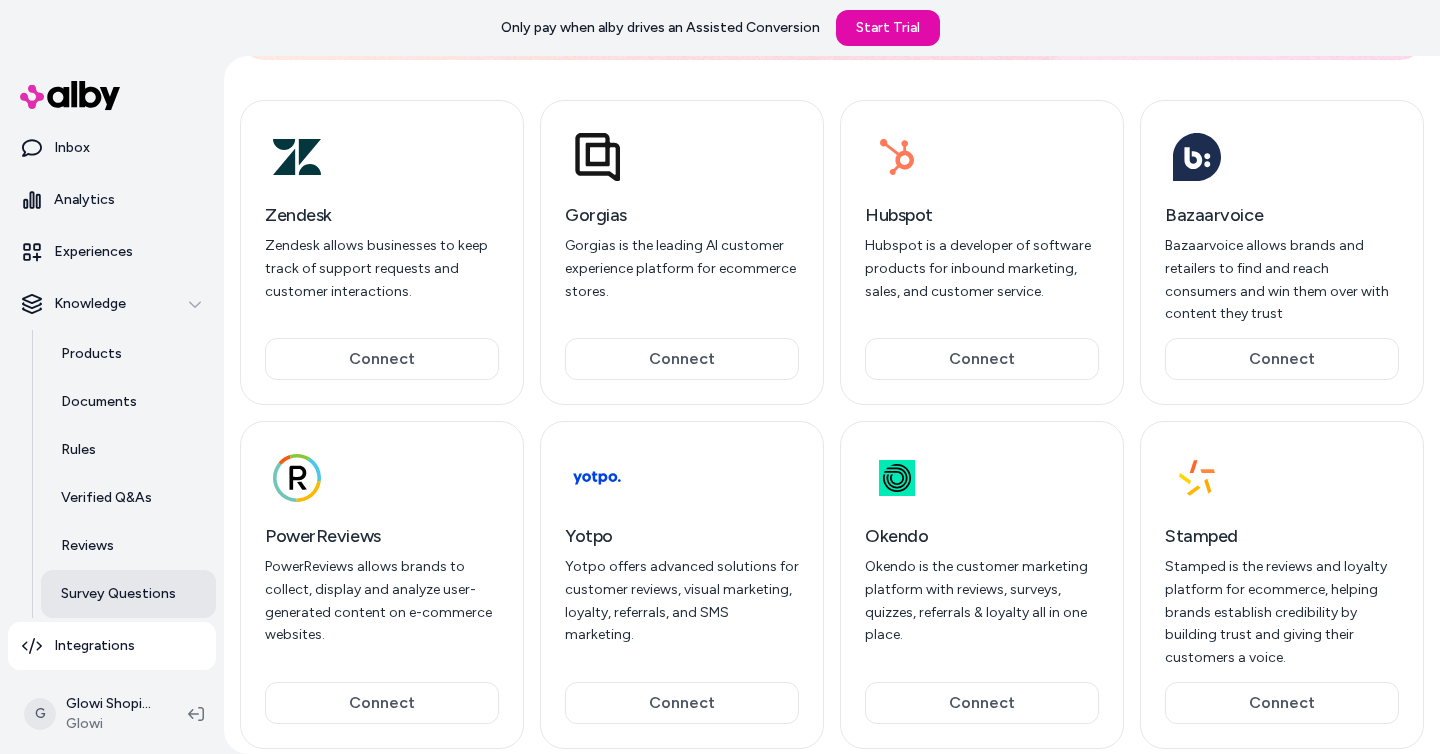 click on "Survey Questions" at bounding box center (118, 594) 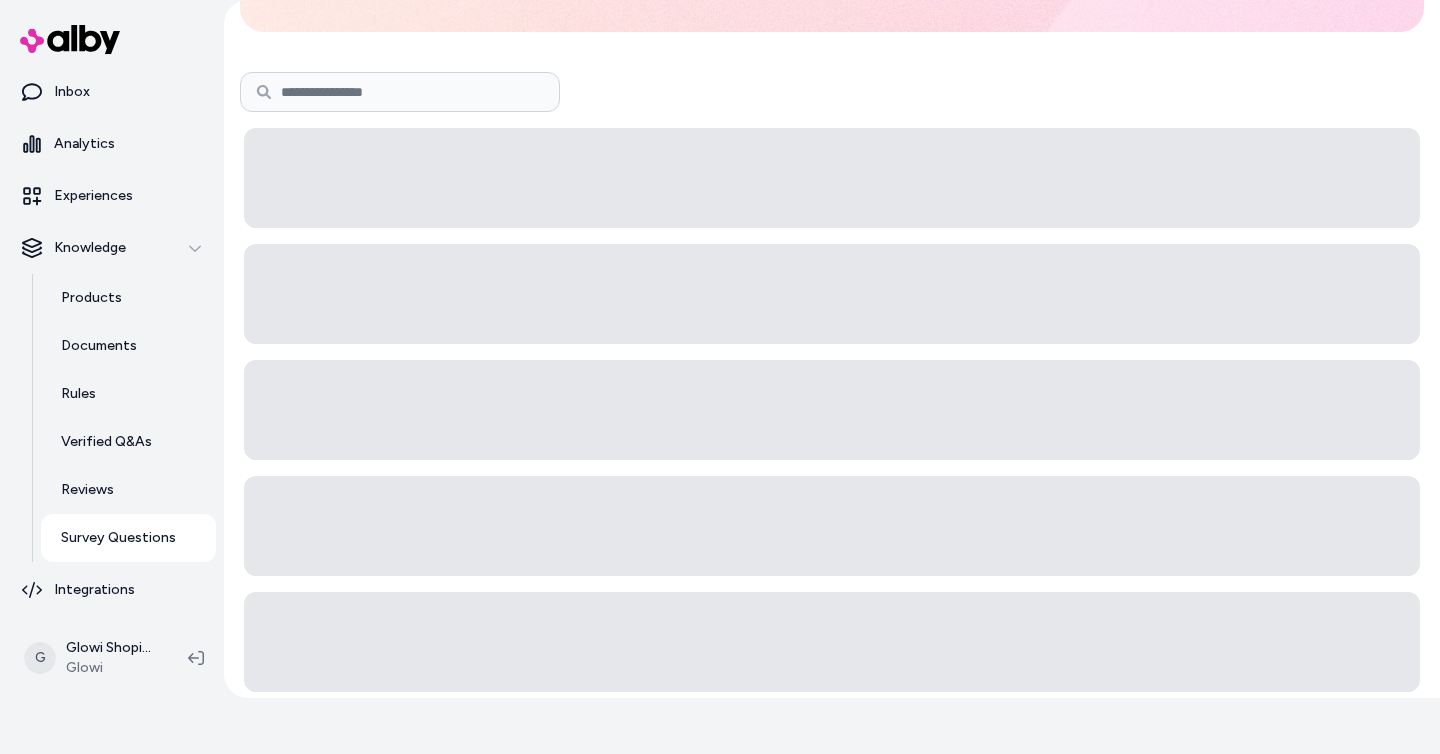 scroll, scrollTop: 0, scrollLeft: 0, axis: both 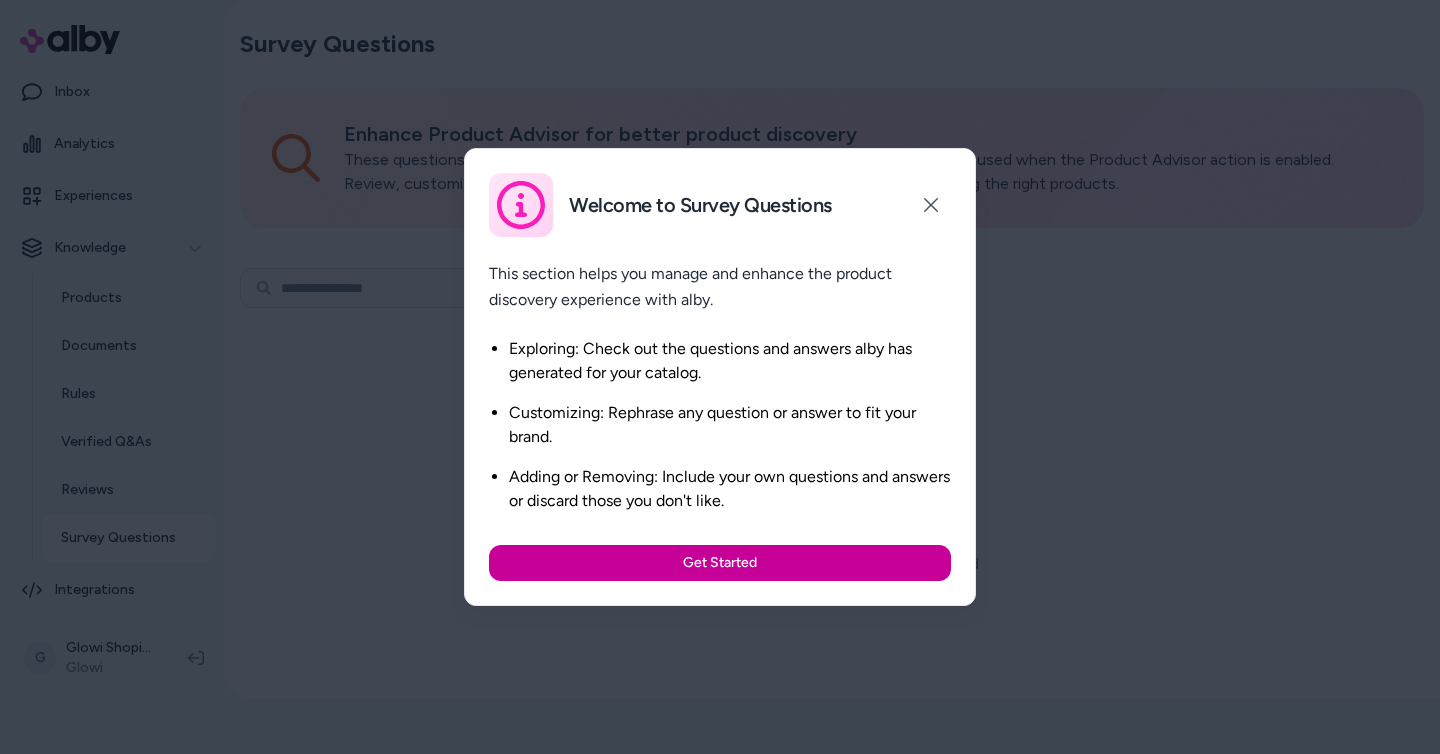 click on "Get Started" at bounding box center [720, 563] 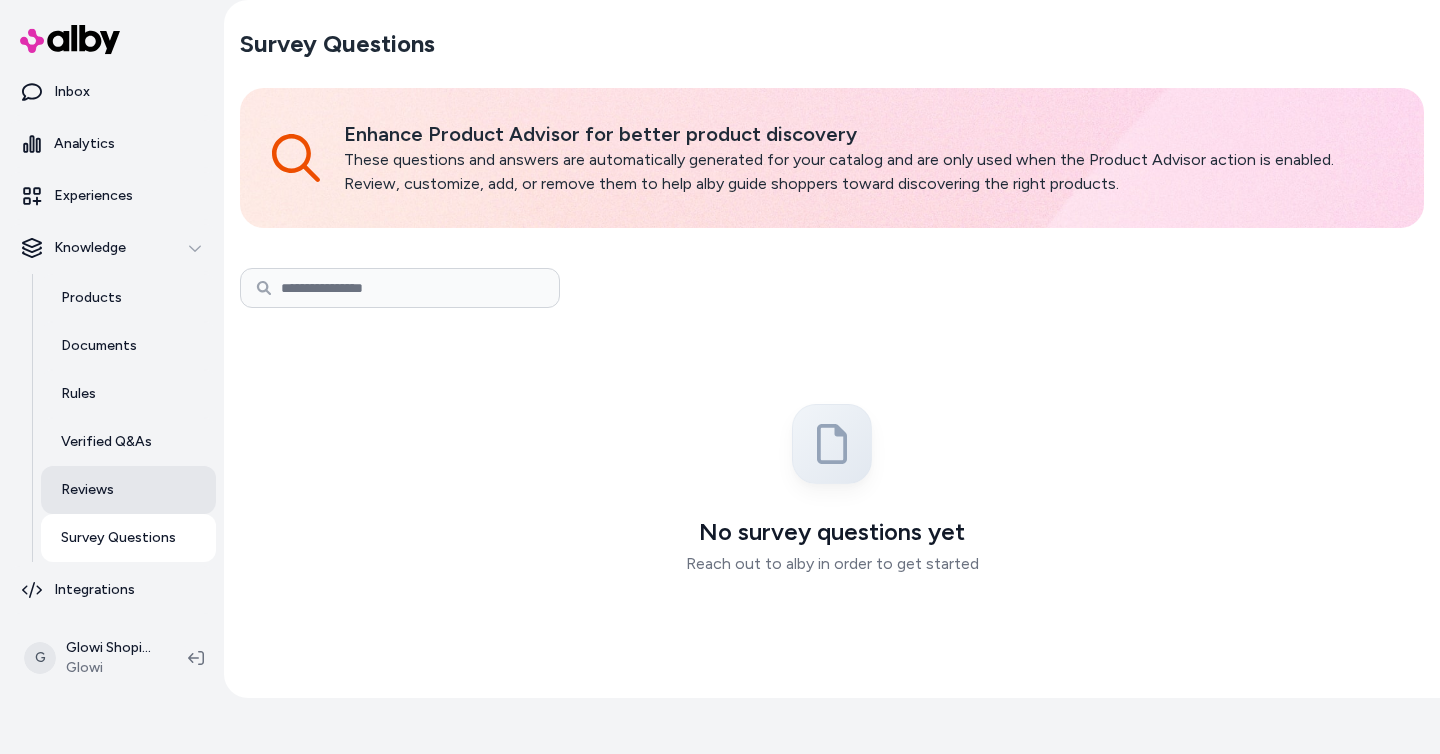 click on "Reviews" at bounding box center (128, 490) 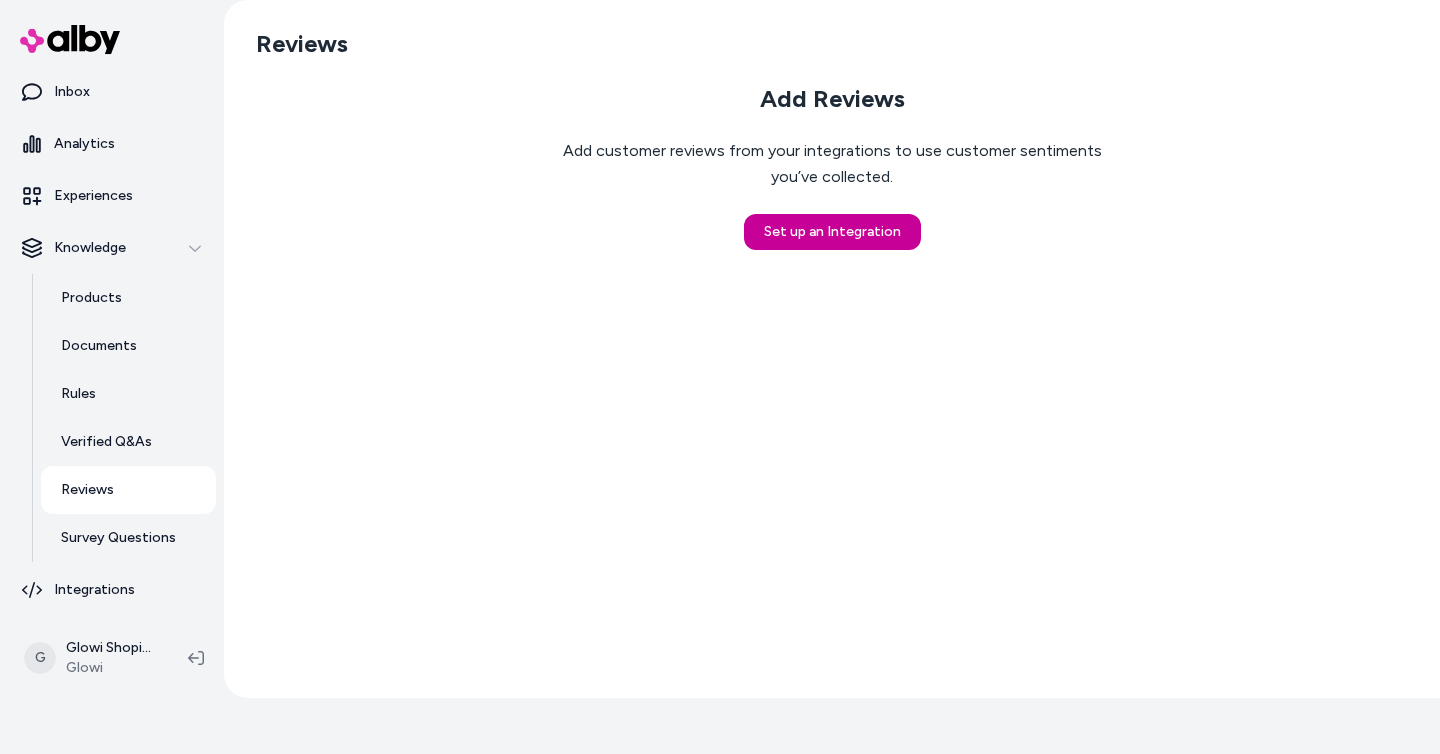 click on "Set up an Integration" at bounding box center [832, 232] 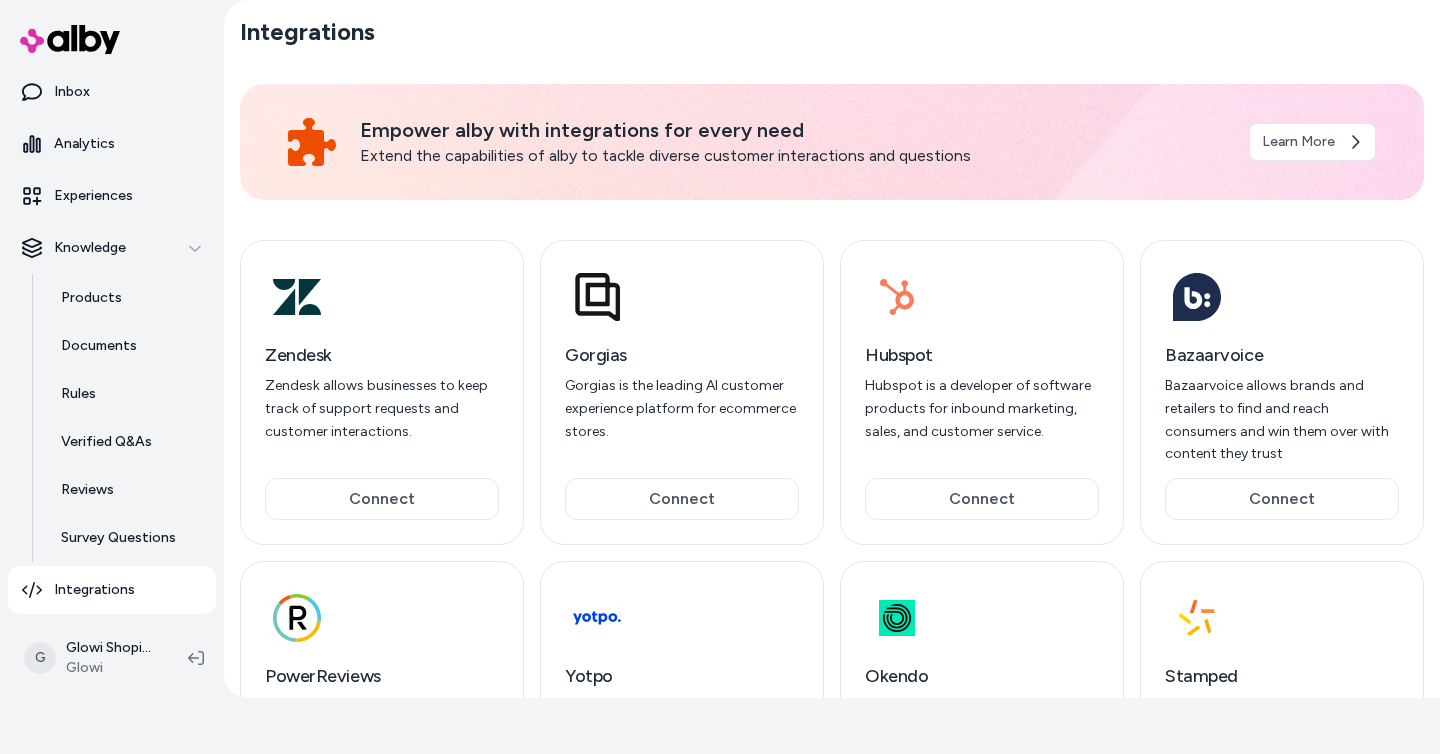 scroll, scrollTop: 0, scrollLeft: 0, axis: both 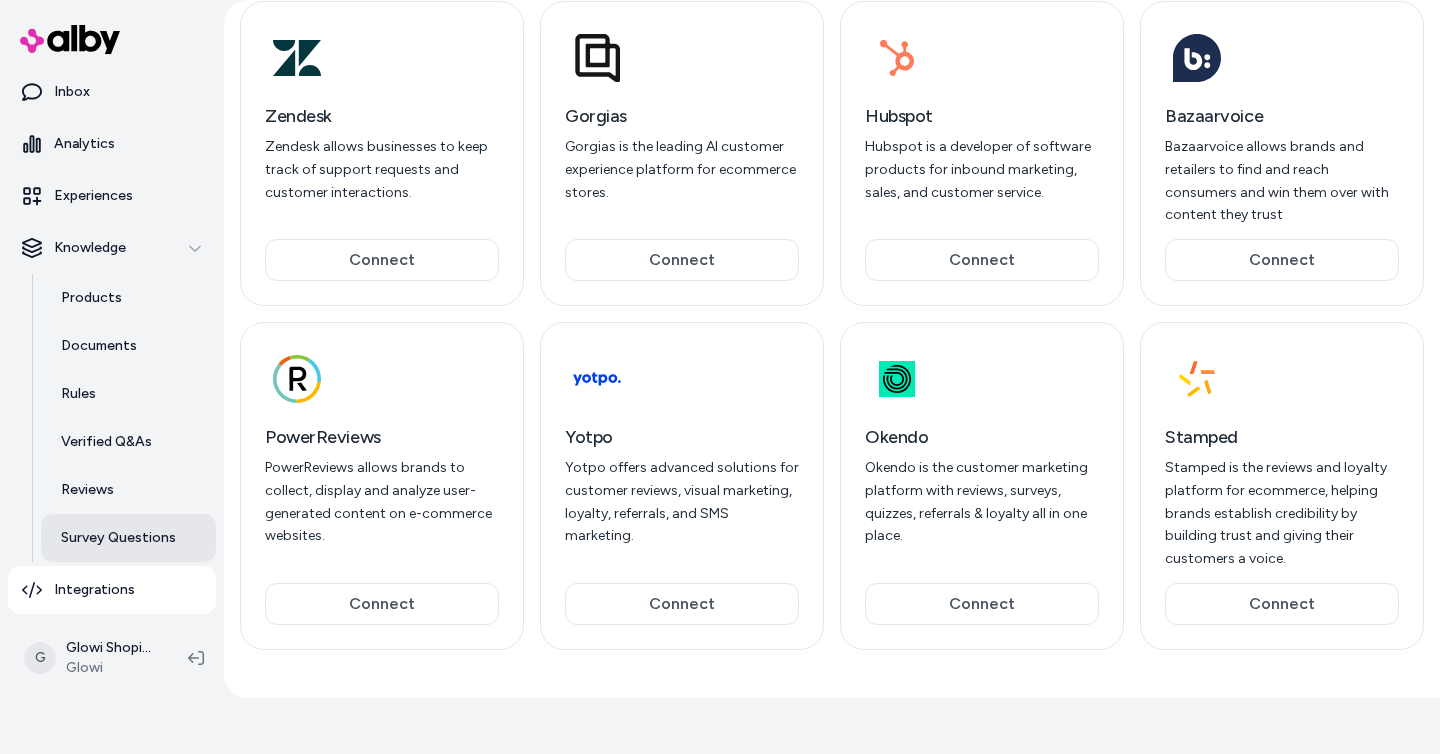 click on "Survey Questions" at bounding box center (118, 538) 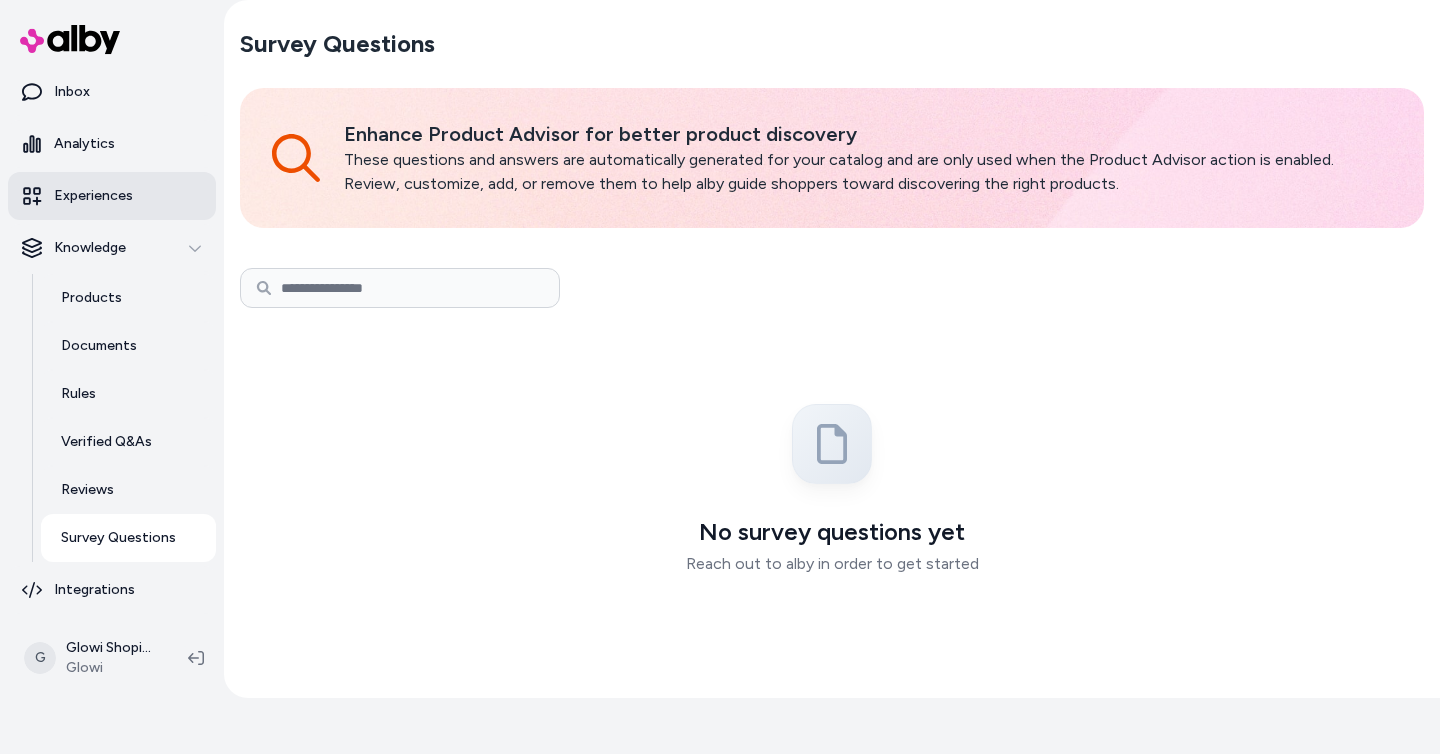 click on "Experiences" at bounding box center (93, 196) 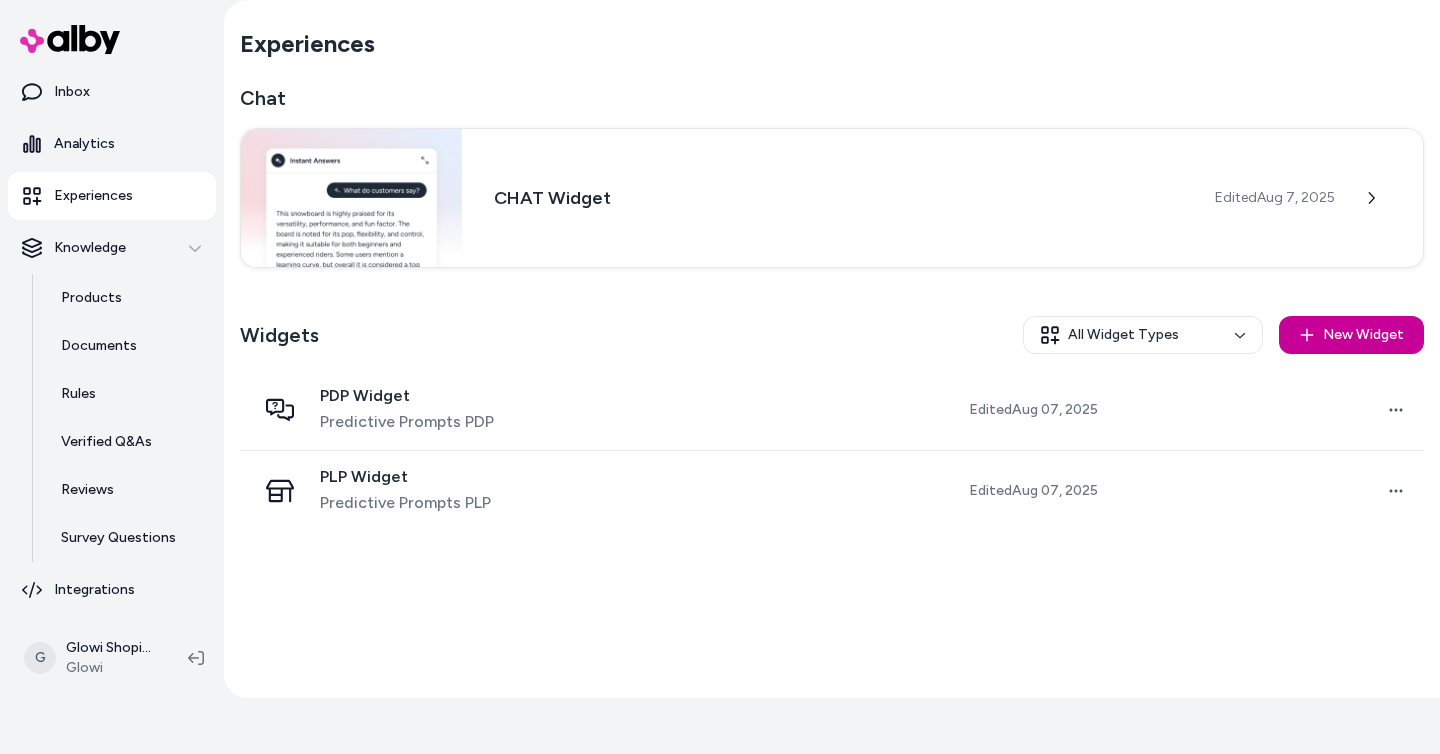 click on "New Widget" at bounding box center (1351, 335) 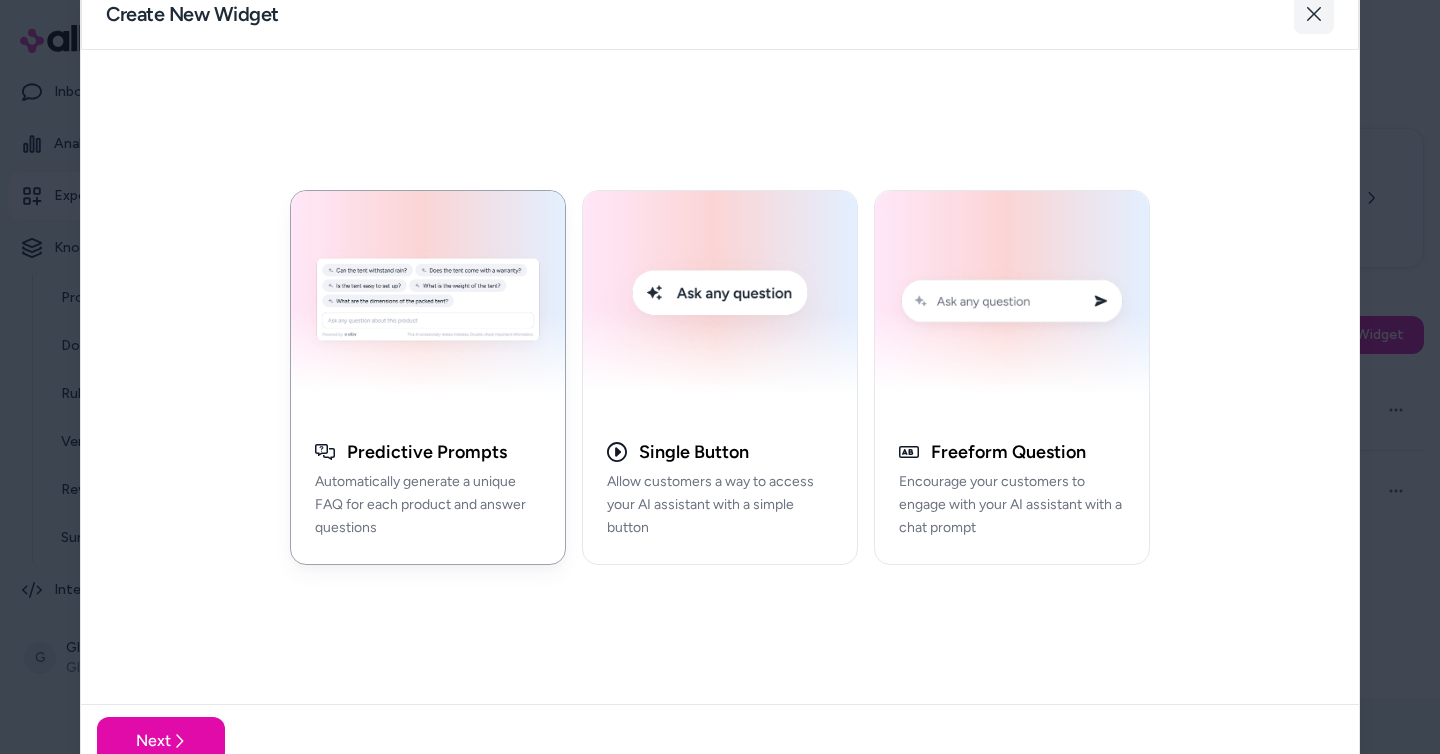 click 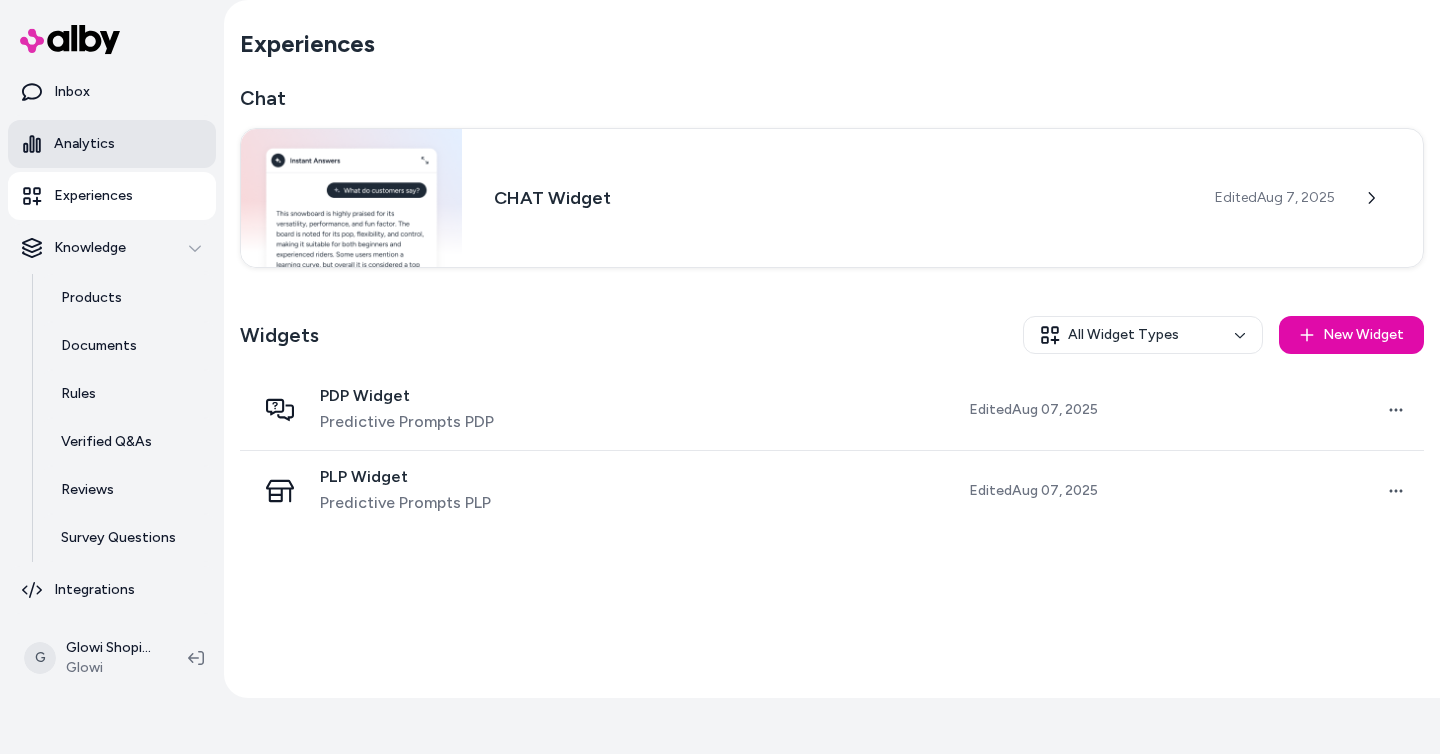 click on "Analytics" at bounding box center (112, 144) 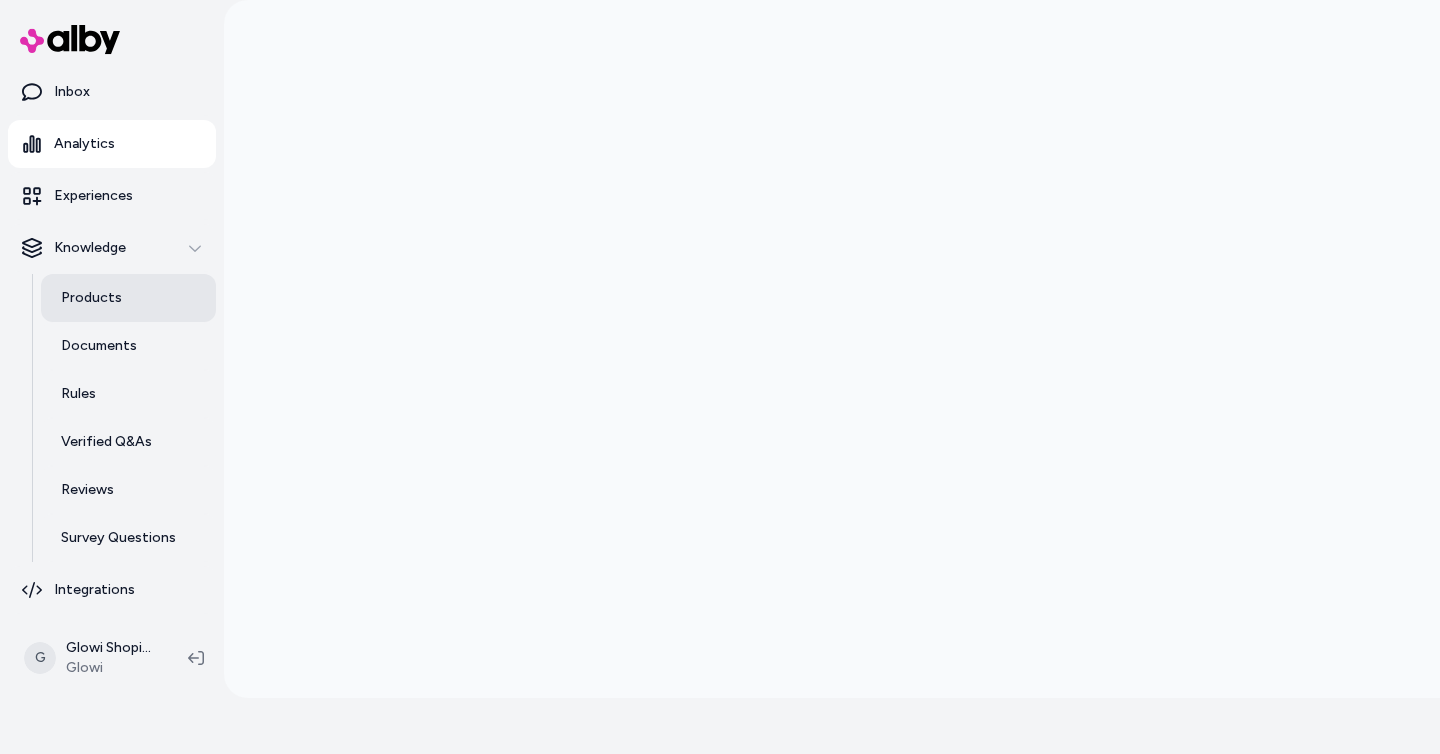 scroll, scrollTop: 0, scrollLeft: 0, axis: both 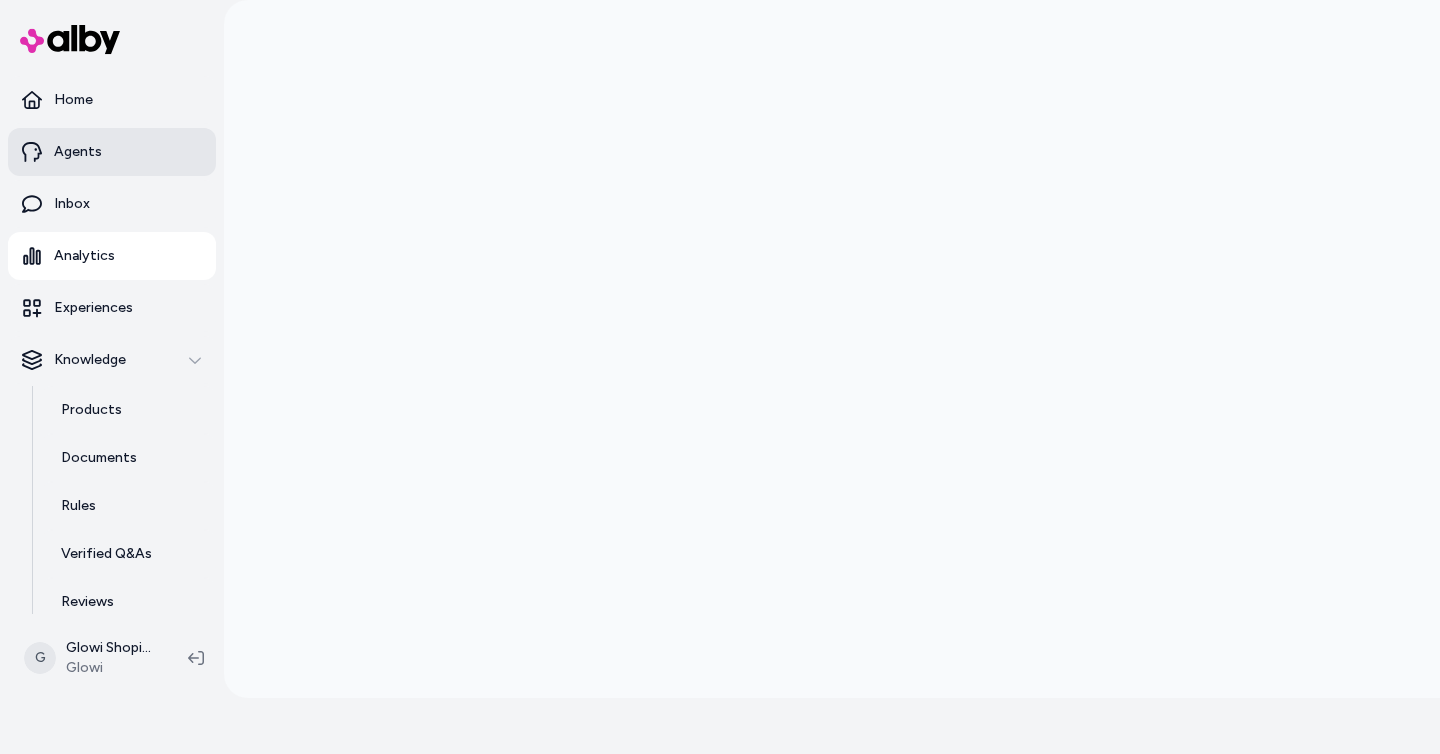 click on "Agents" at bounding box center (112, 152) 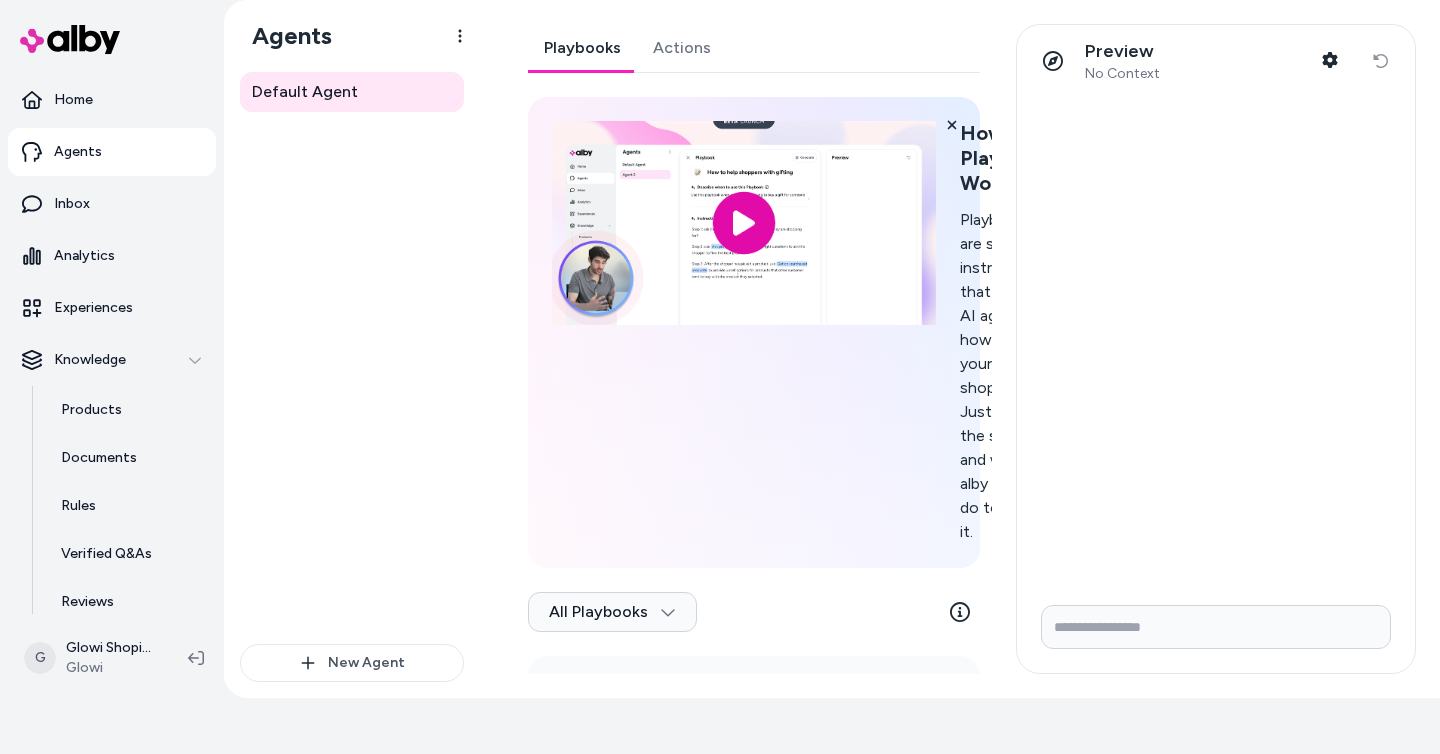 click on "Actions" at bounding box center [682, 48] 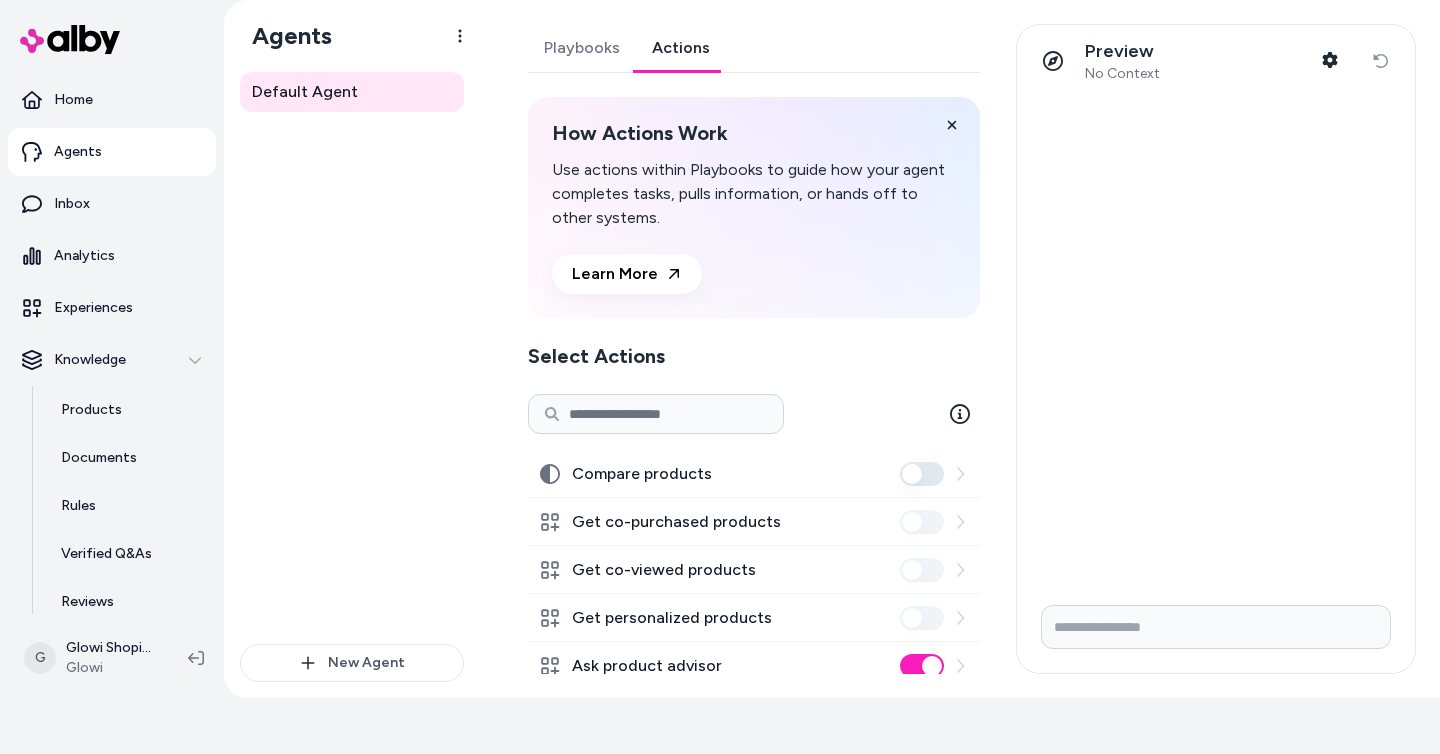 scroll, scrollTop: 88, scrollLeft: 0, axis: vertical 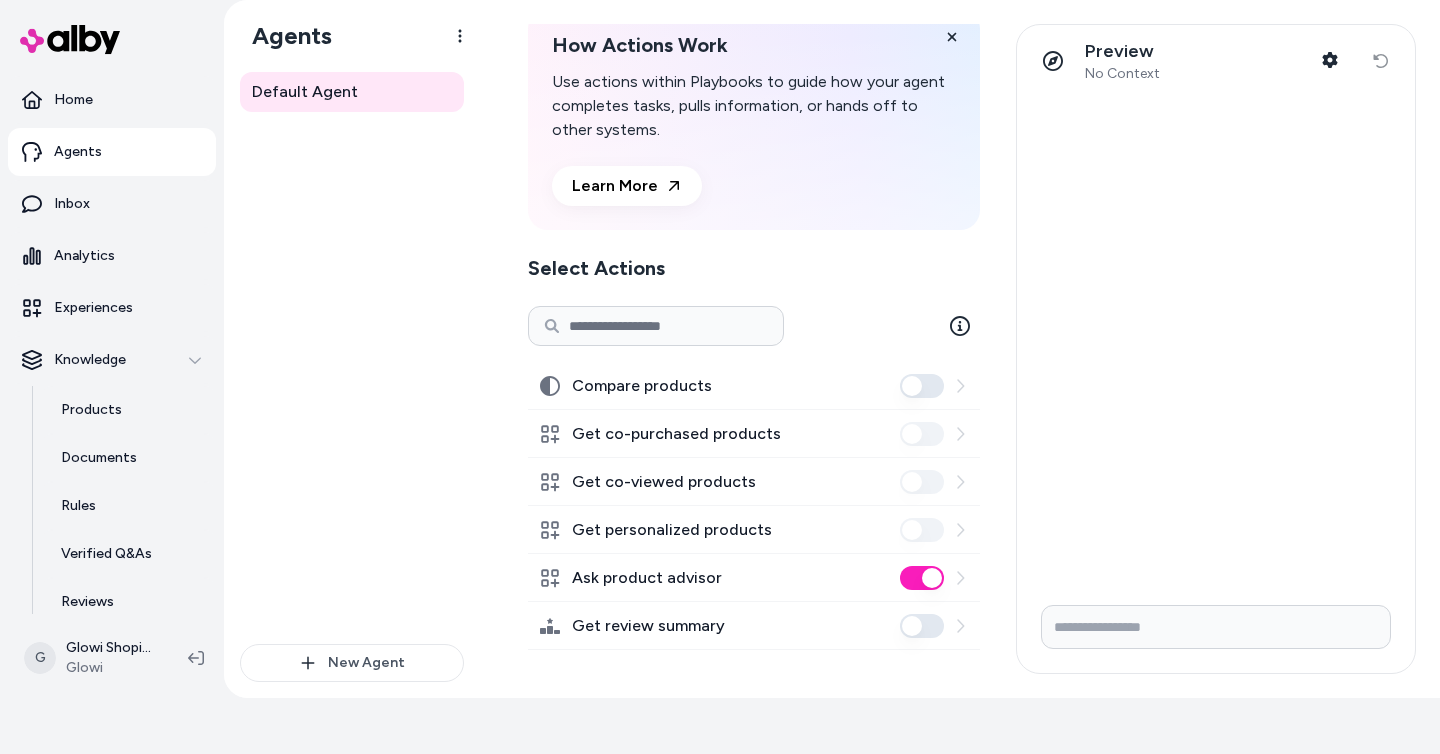 click 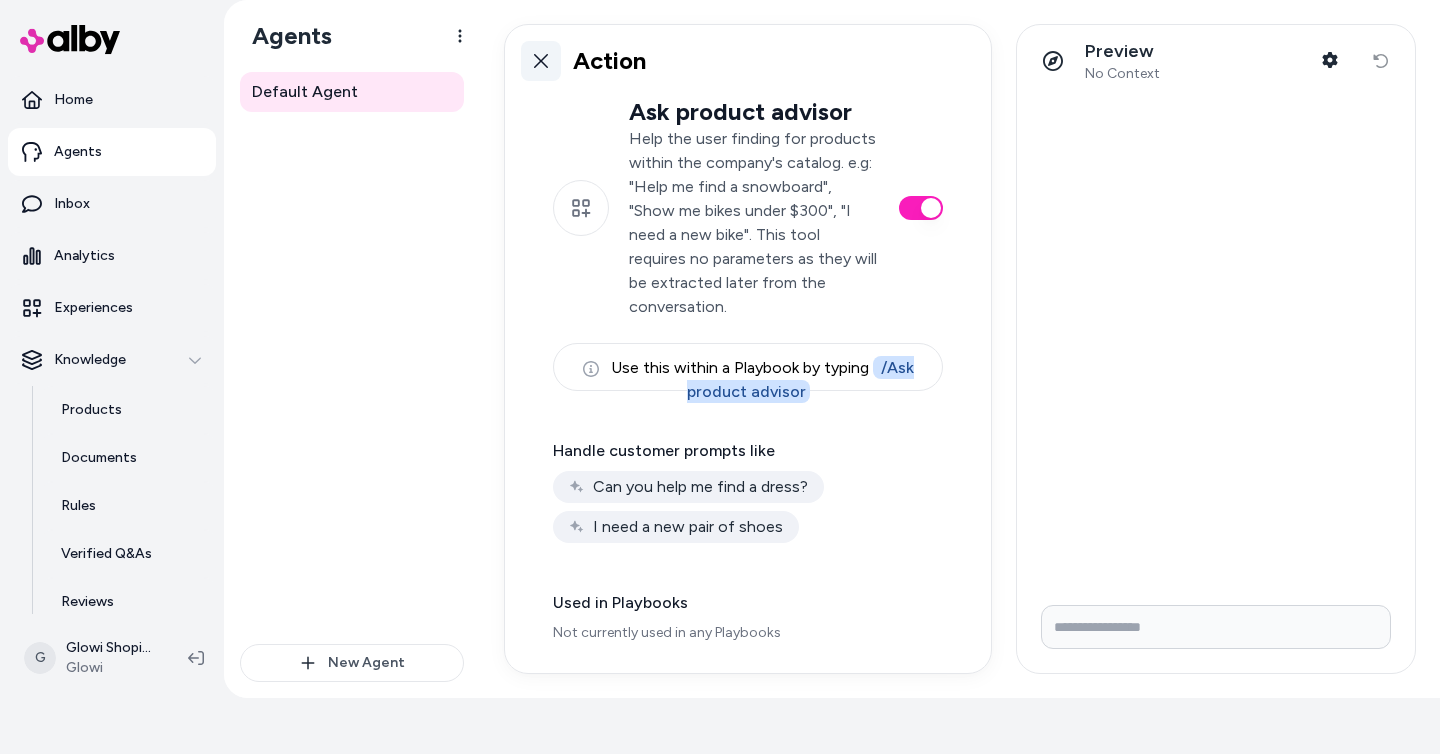 click 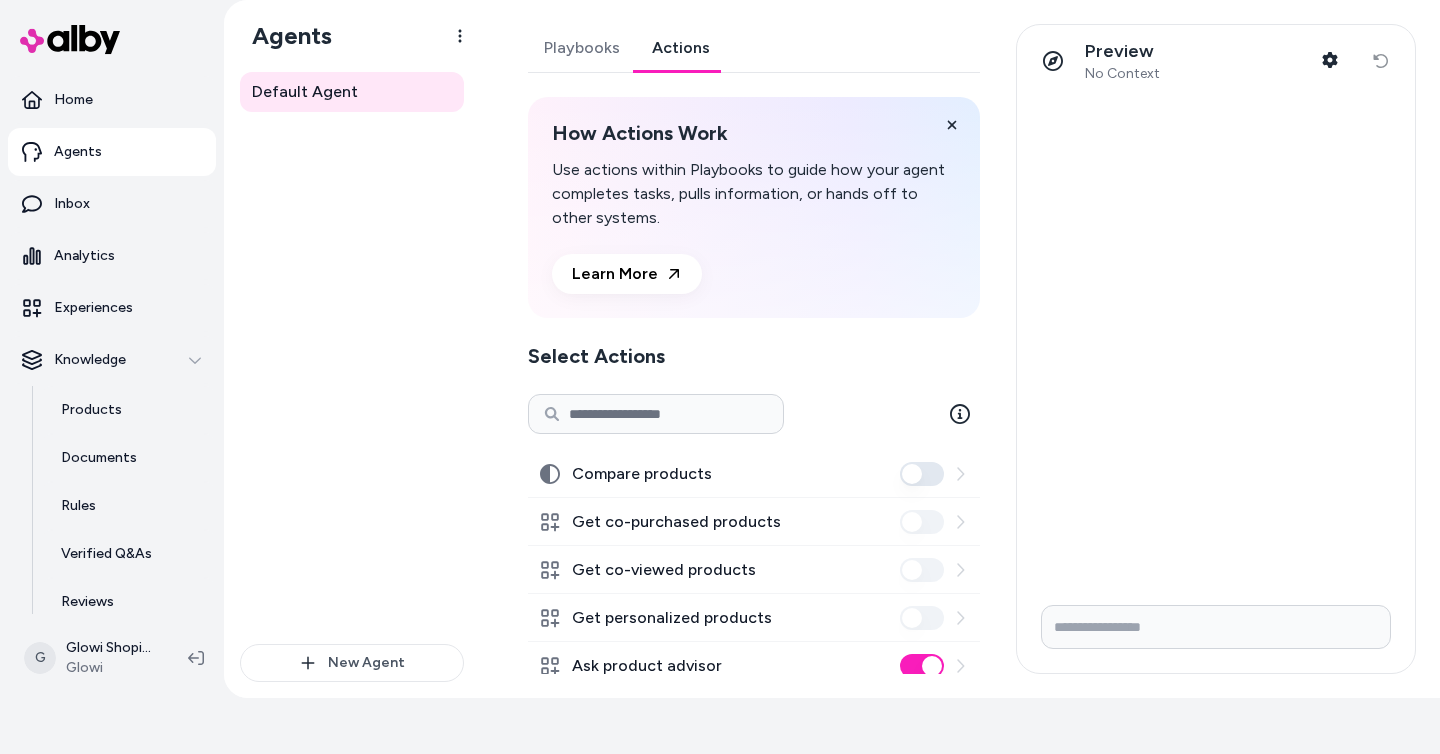 click on "Playbooks" at bounding box center [582, 48] 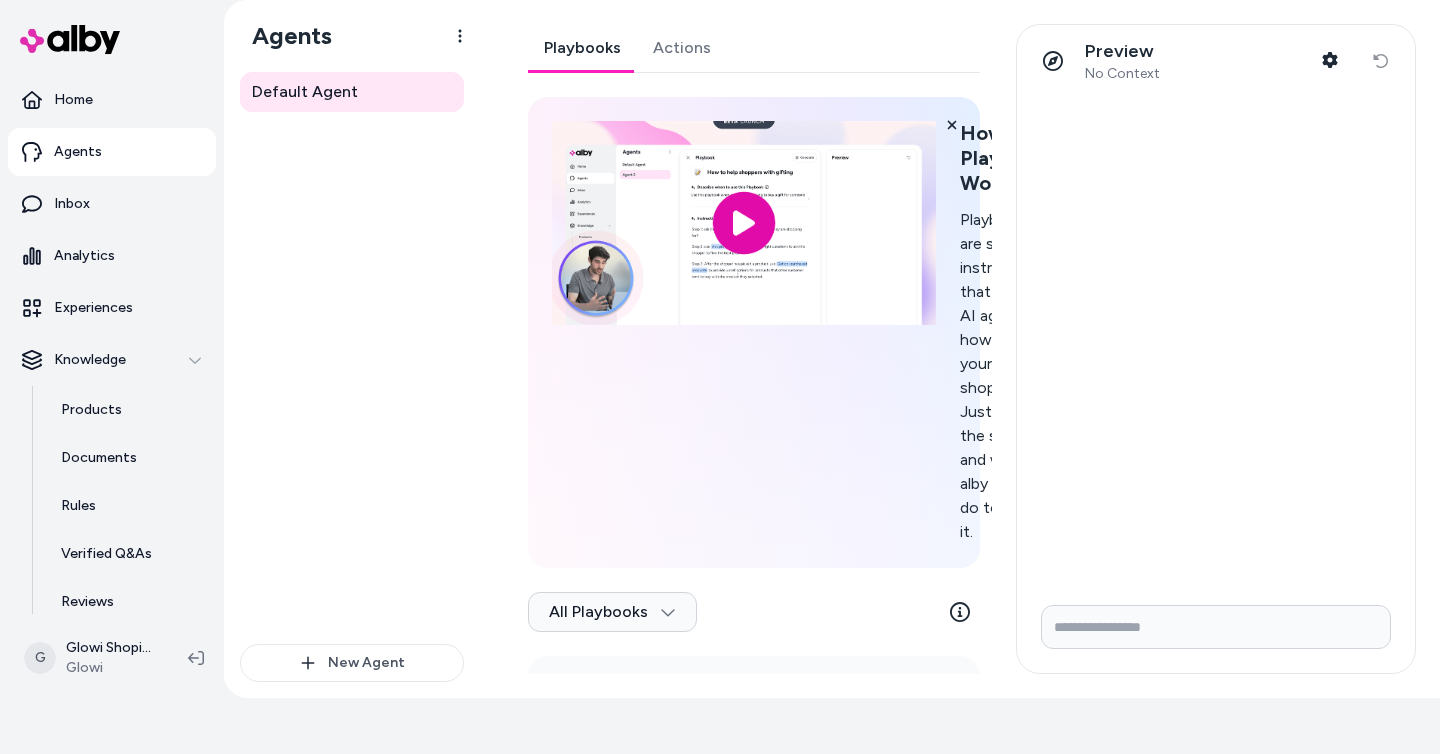click on "Actions" at bounding box center [682, 48] 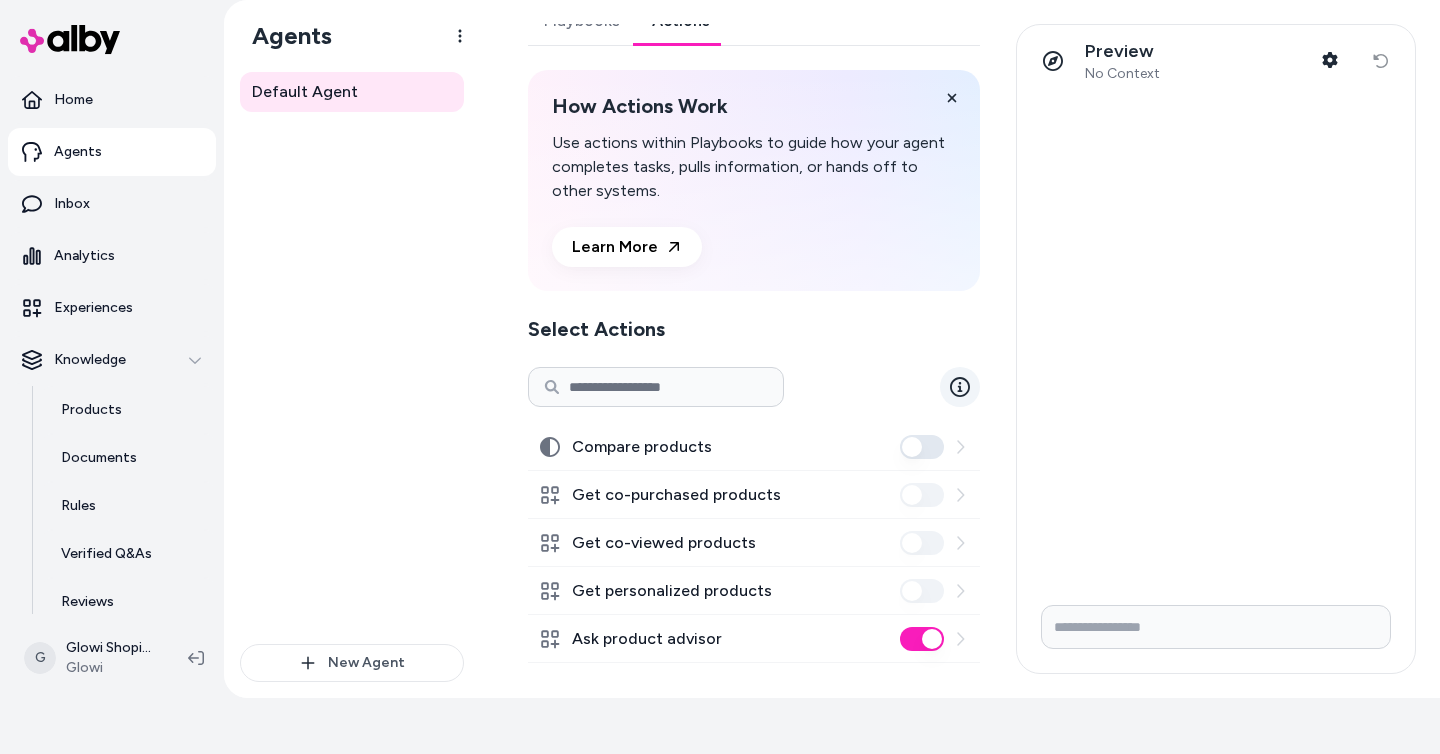 scroll, scrollTop: 88, scrollLeft: 0, axis: vertical 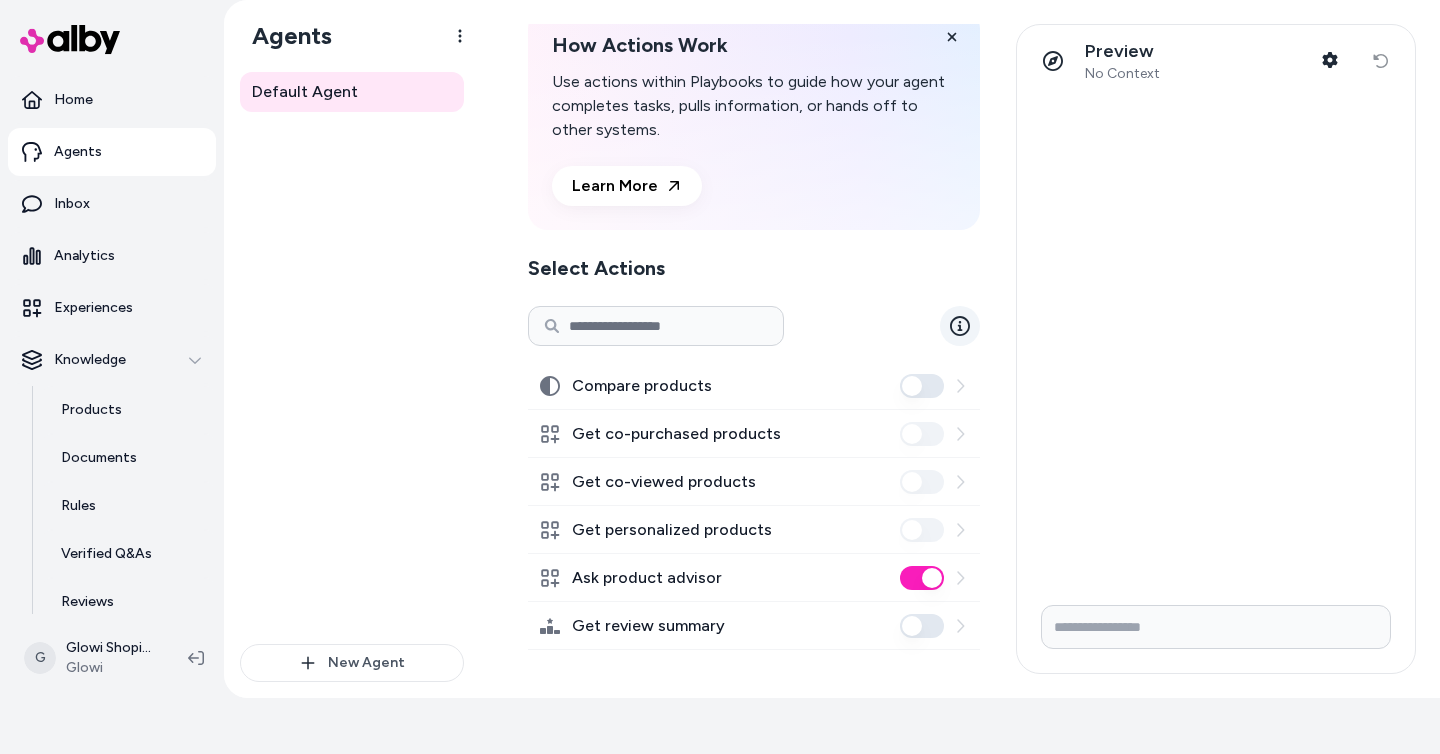 click 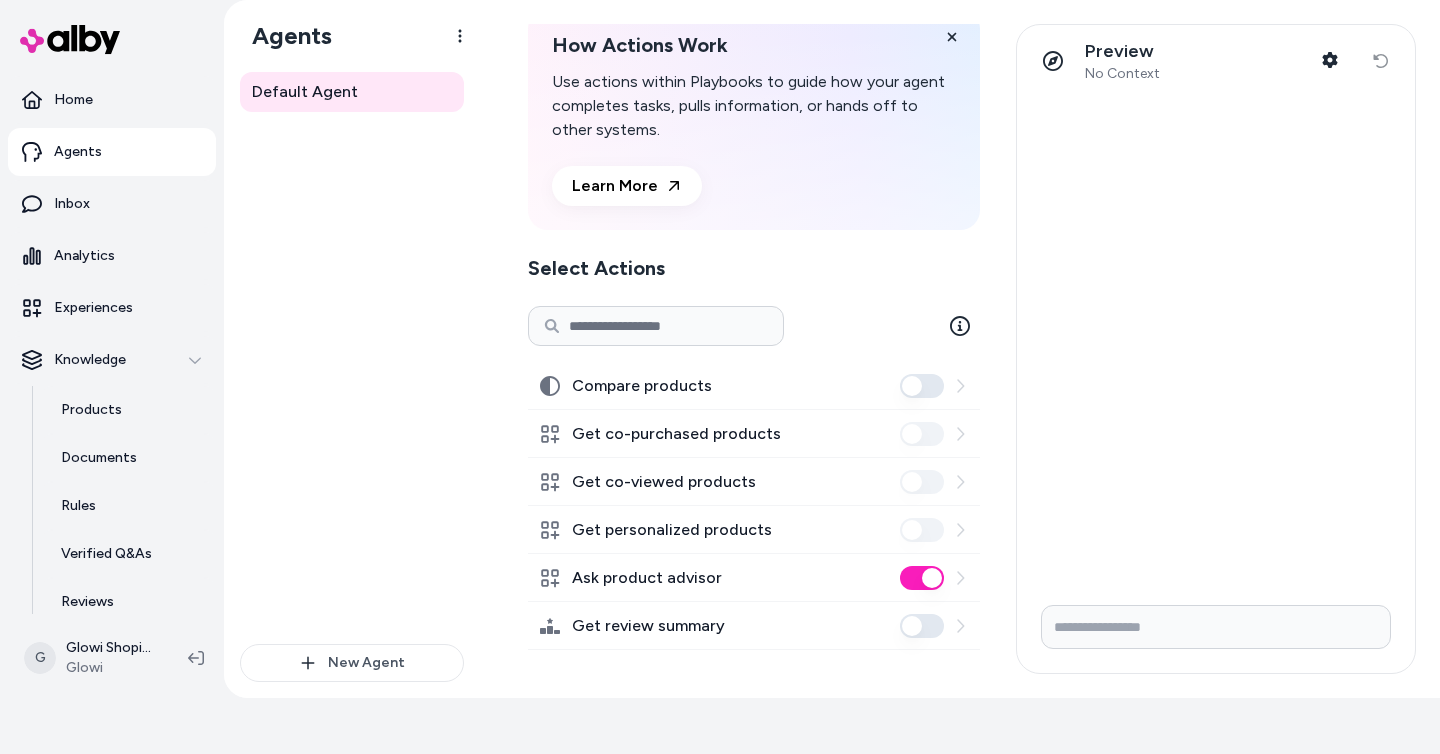 scroll, scrollTop: 0, scrollLeft: 0, axis: both 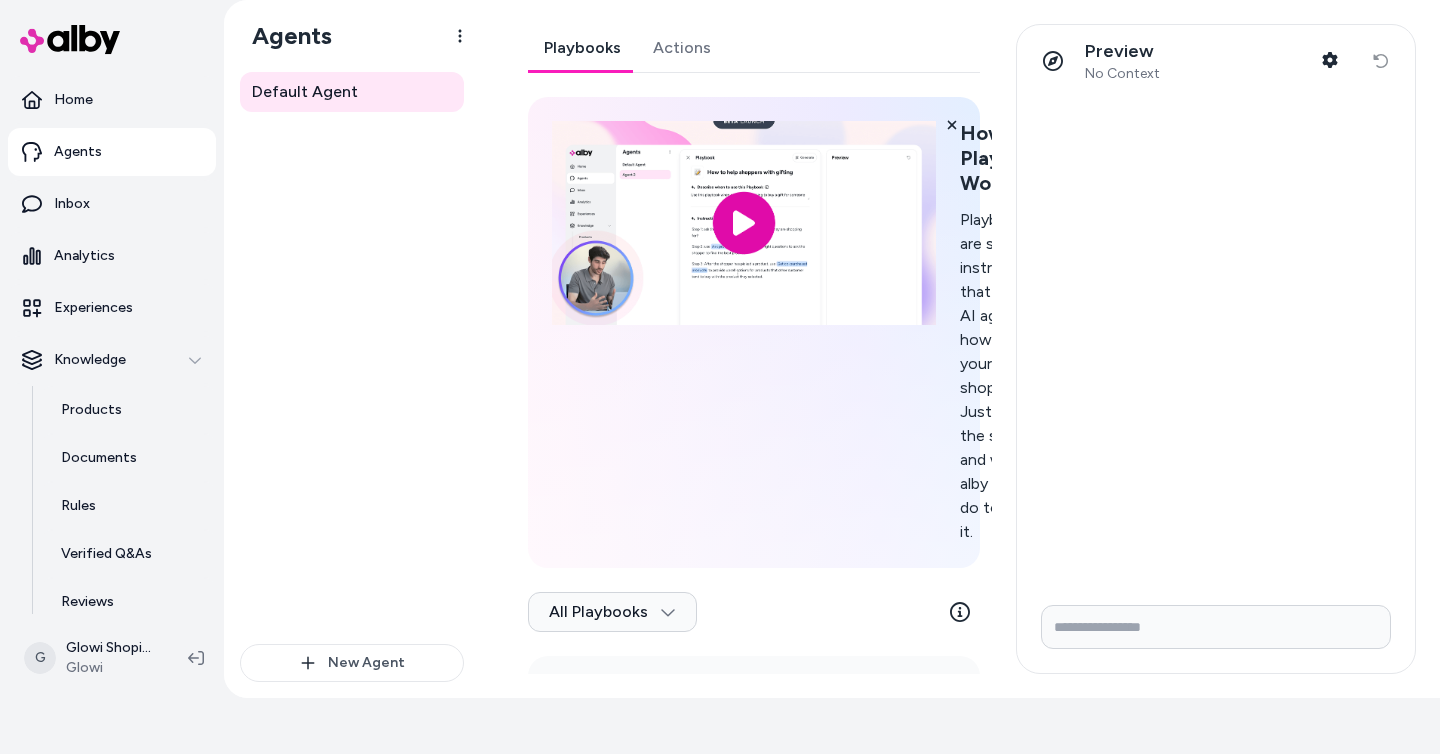 click on "Playbooks" at bounding box center (582, 48) 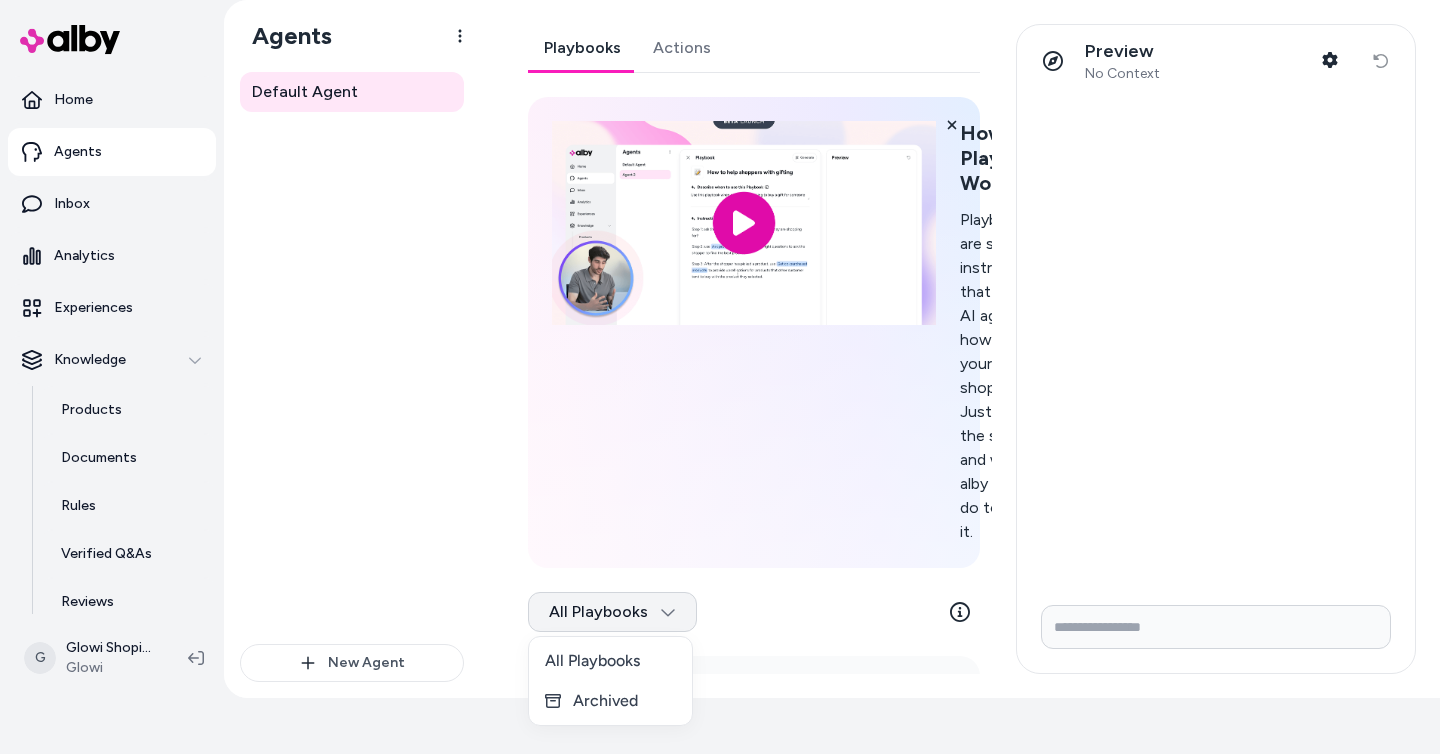 click on "Only pay when alby drives an Assisted Conversion Start Trial Home Agents Inbox Analytics Experiences Knowledge Products Documents Rules Verified Q&As Reviews Survey Questions Integrations G Glowi Shopify Glowi Agents Default Agent New Agent Default Agent Playbooks Actions How Playbooks Work Playbooks are simple instructions that tell your AI agent how to help your shoppers. Just describe the situation and what alby should do to solve it. All Playbooks Create a Playbook for This Agent Playbooks define how this agent should respond to common tasks like canceling orders, answering account questions, or helping customers find the right product. New Playbook Learn More Preview No Context Shopper Context Reset conversation All Playbooks Archived" at bounding box center [720, 321] 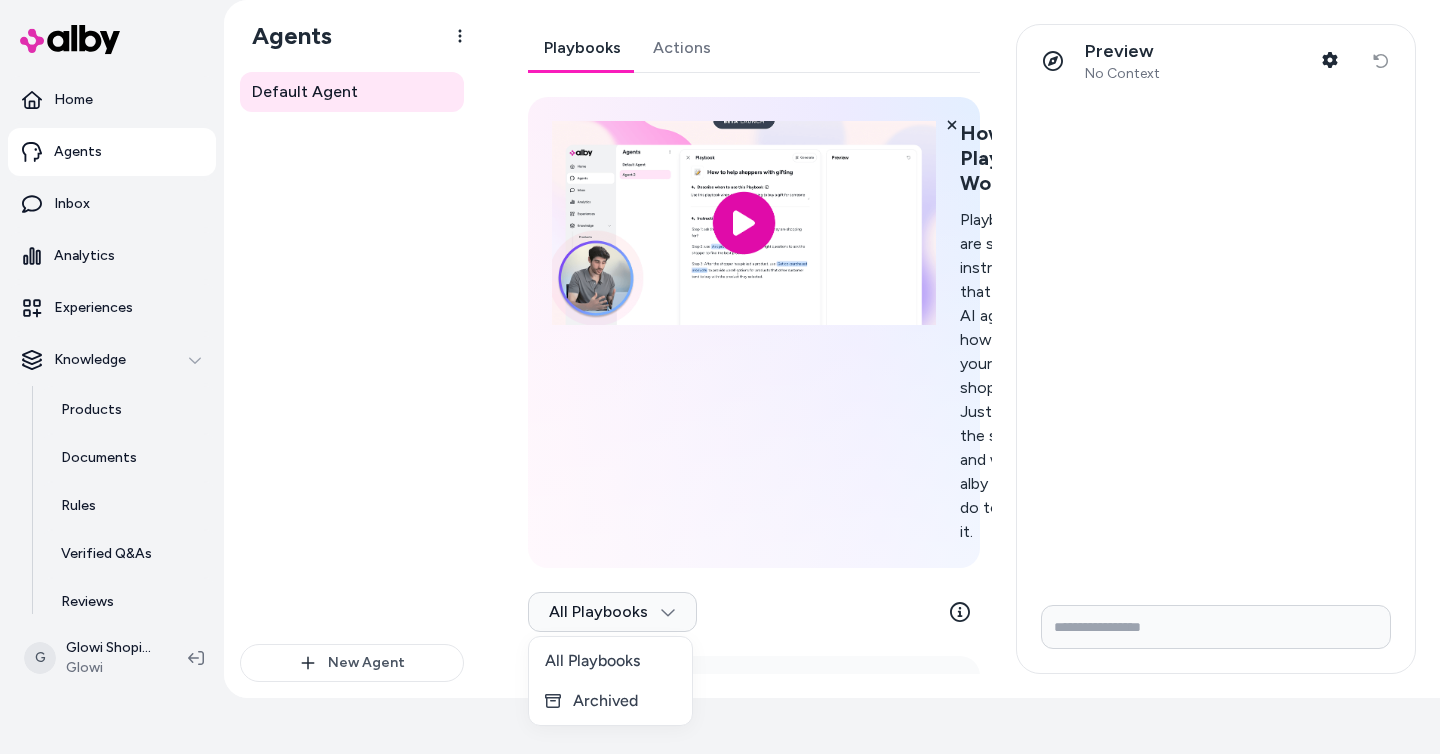 click on "Only pay when alby drives an Assisted Conversion Start Trial Home Agents Inbox Analytics Experiences Knowledge Products Documents Rules Verified Q&As Reviews Survey Questions Integrations G Glowi Shopify Glowi Agents Default Agent New Agent Default Agent Playbooks Actions How Playbooks Work Playbooks are simple instructions that tell your AI agent how to help your shoppers. Just describe the situation and what alby should do to solve it. All Playbooks Create a Playbook for This Agent Playbooks define how this agent should respond to common tasks like canceling orders, answering account questions, or helping customers find the right product. New Playbook Learn More Preview No Context Shopper Context Reset conversation All Playbooks Archived" at bounding box center (720, 321) 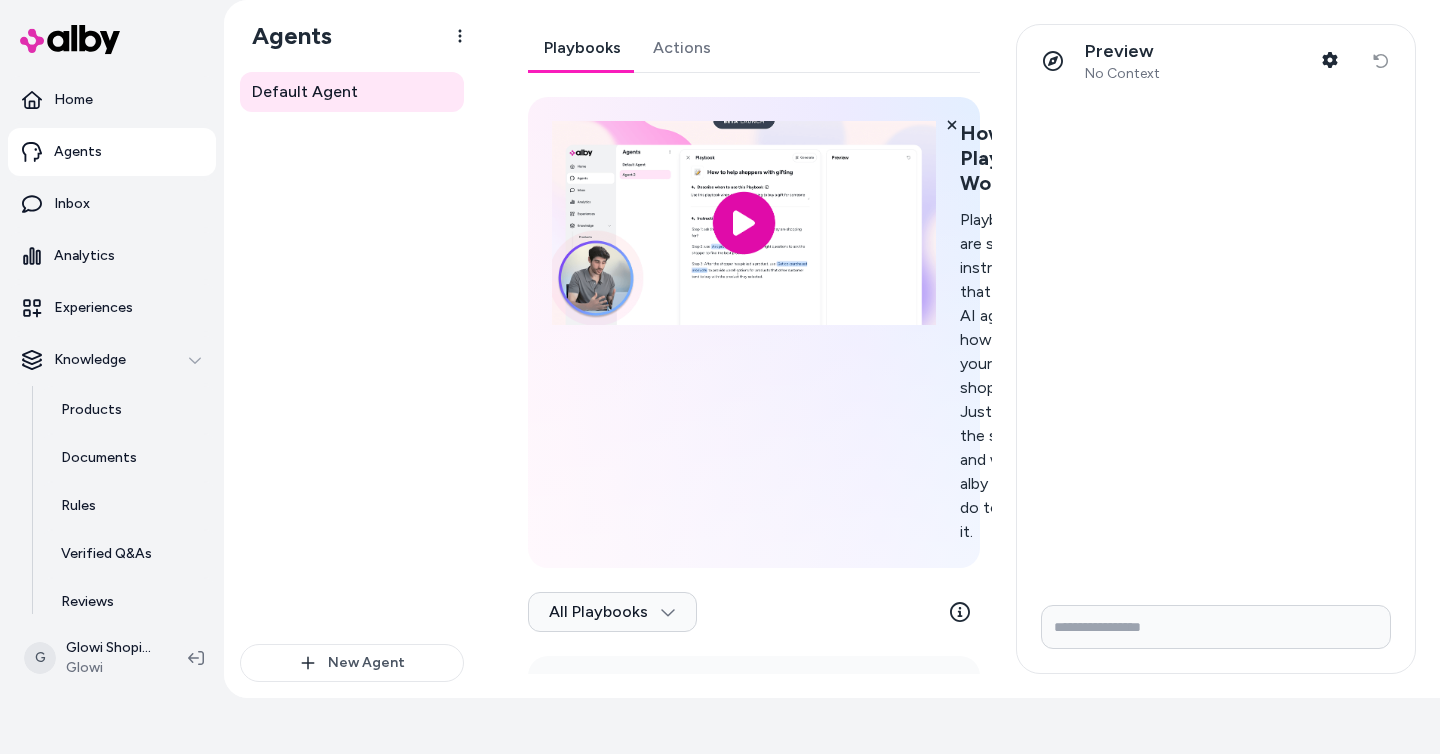 scroll, scrollTop: 112, scrollLeft: 0, axis: vertical 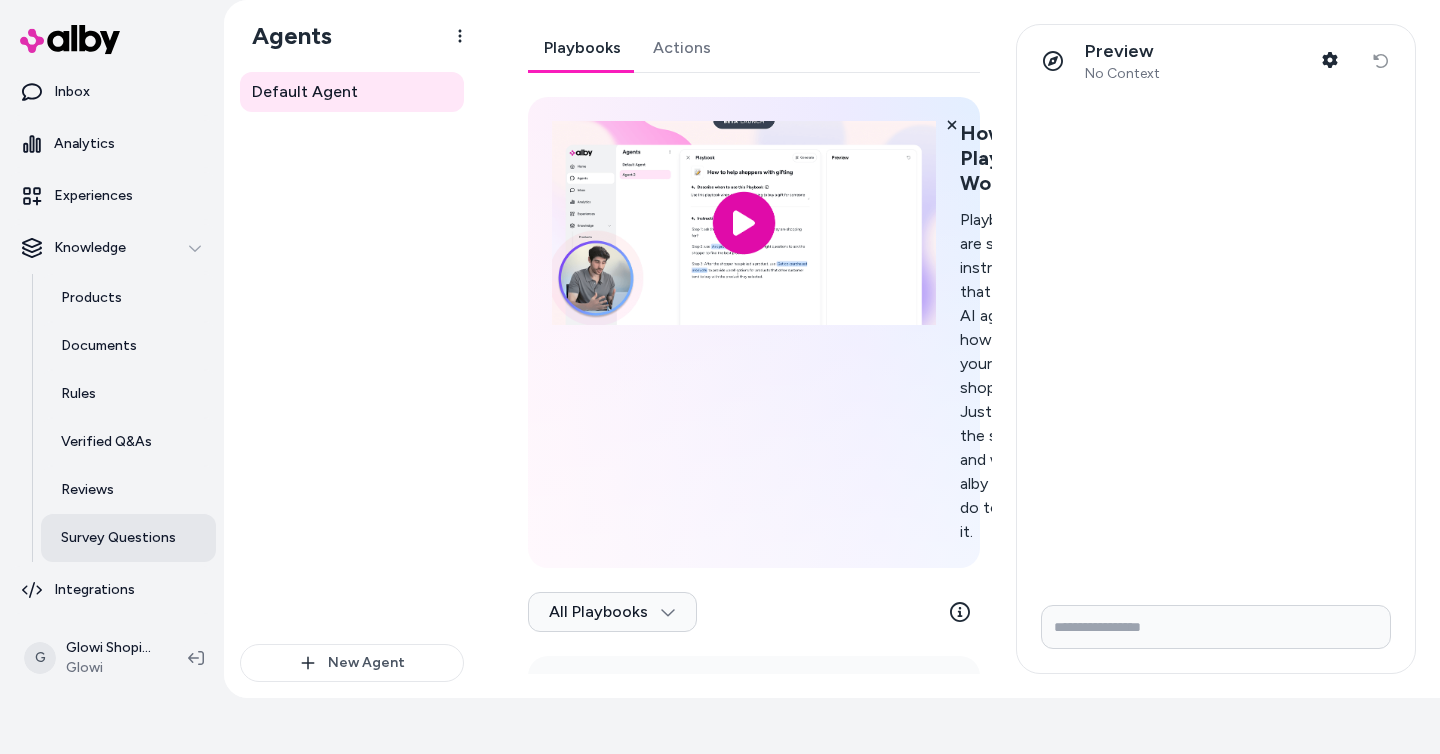 click on "Survey Questions" at bounding box center [118, 538] 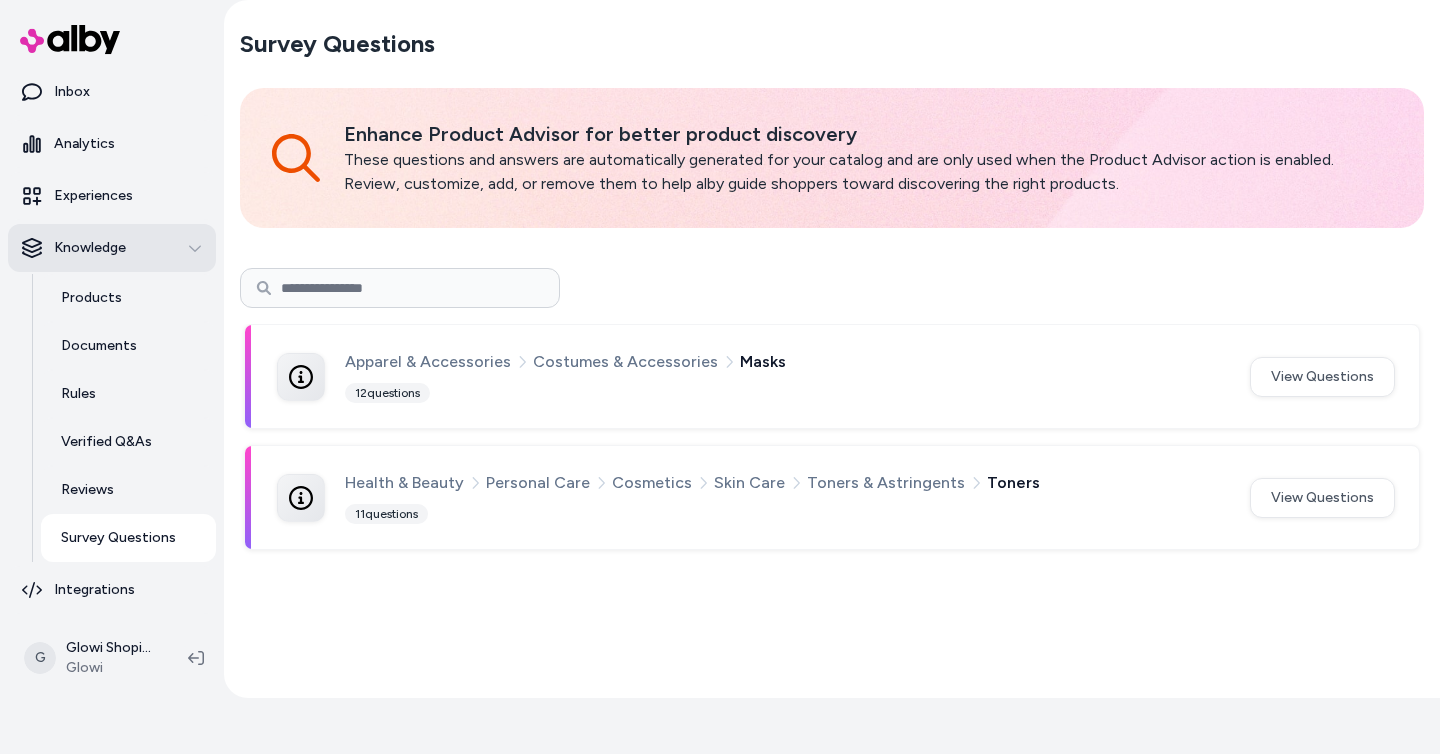 scroll, scrollTop: 0, scrollLeft: 0, axis: both 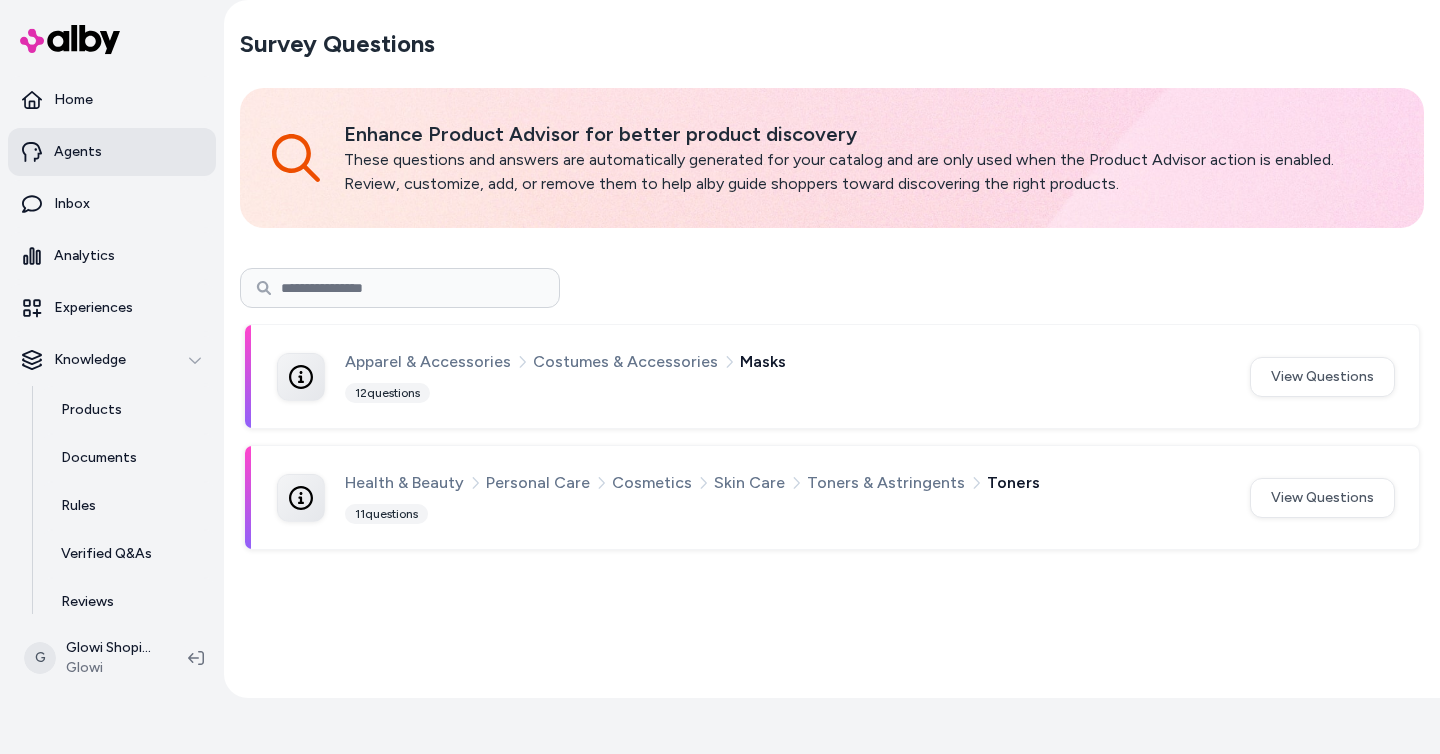 click on "Agents" at bounding box center [78, 152] 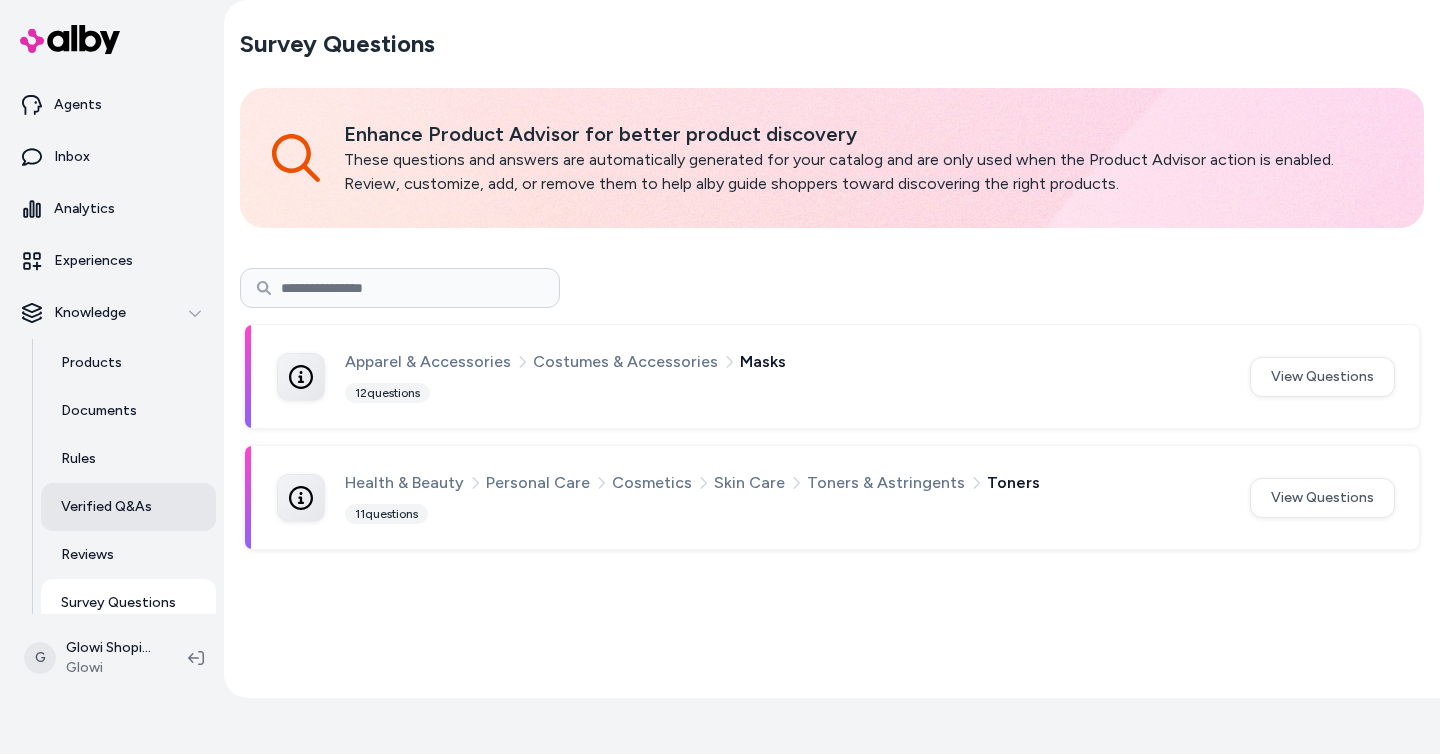 scroll, scrollTop: 0, scrollLeft: 0, axis: both 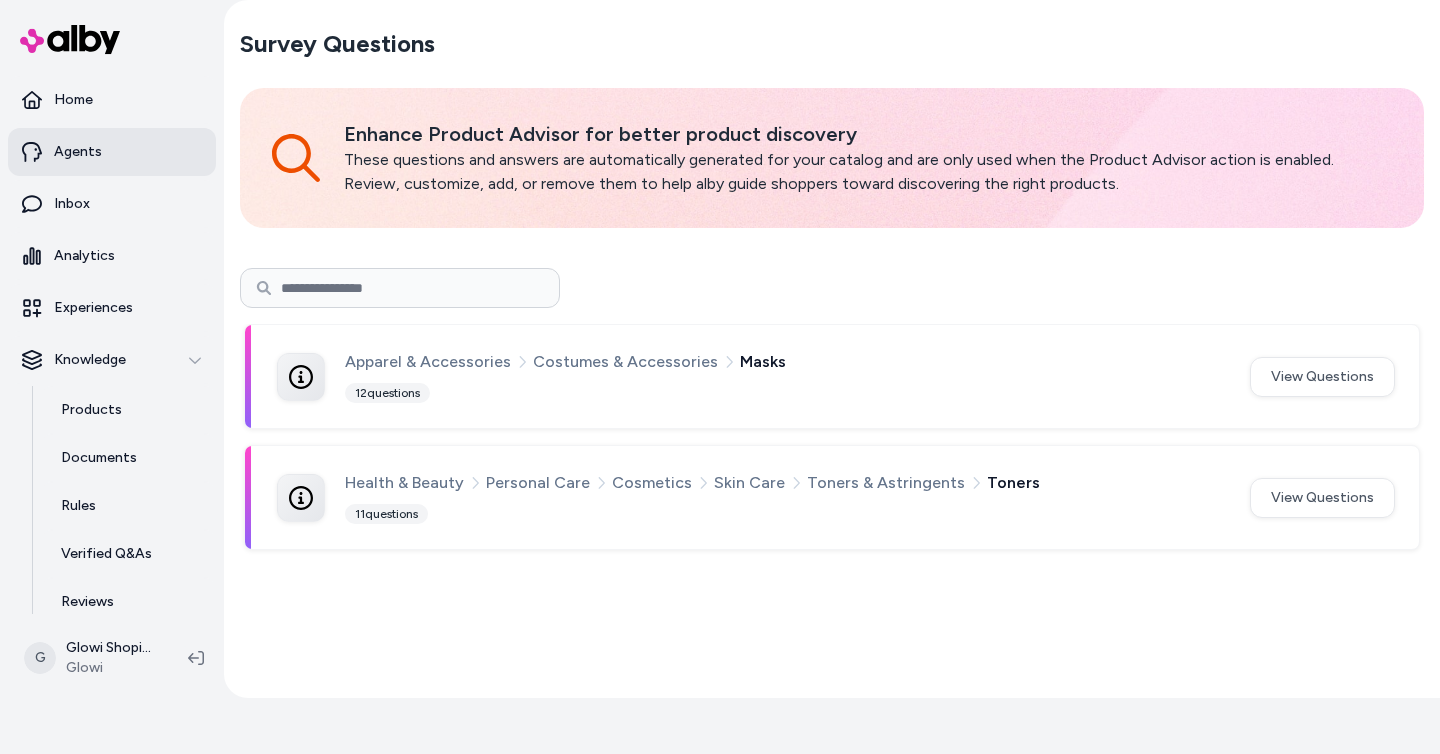 click on "Agents" at bounding box center (112, 152) 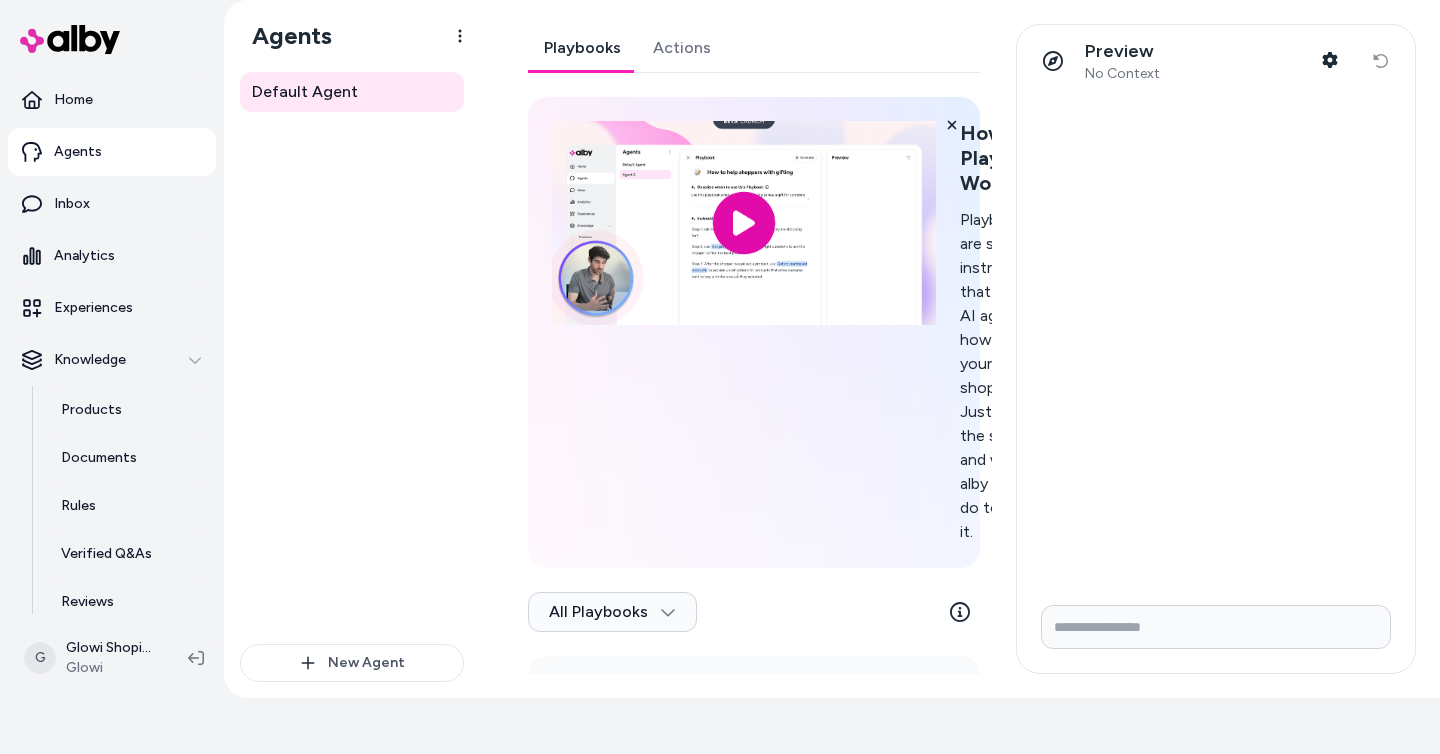 click on "Actions" at bounding box center [682, 48] 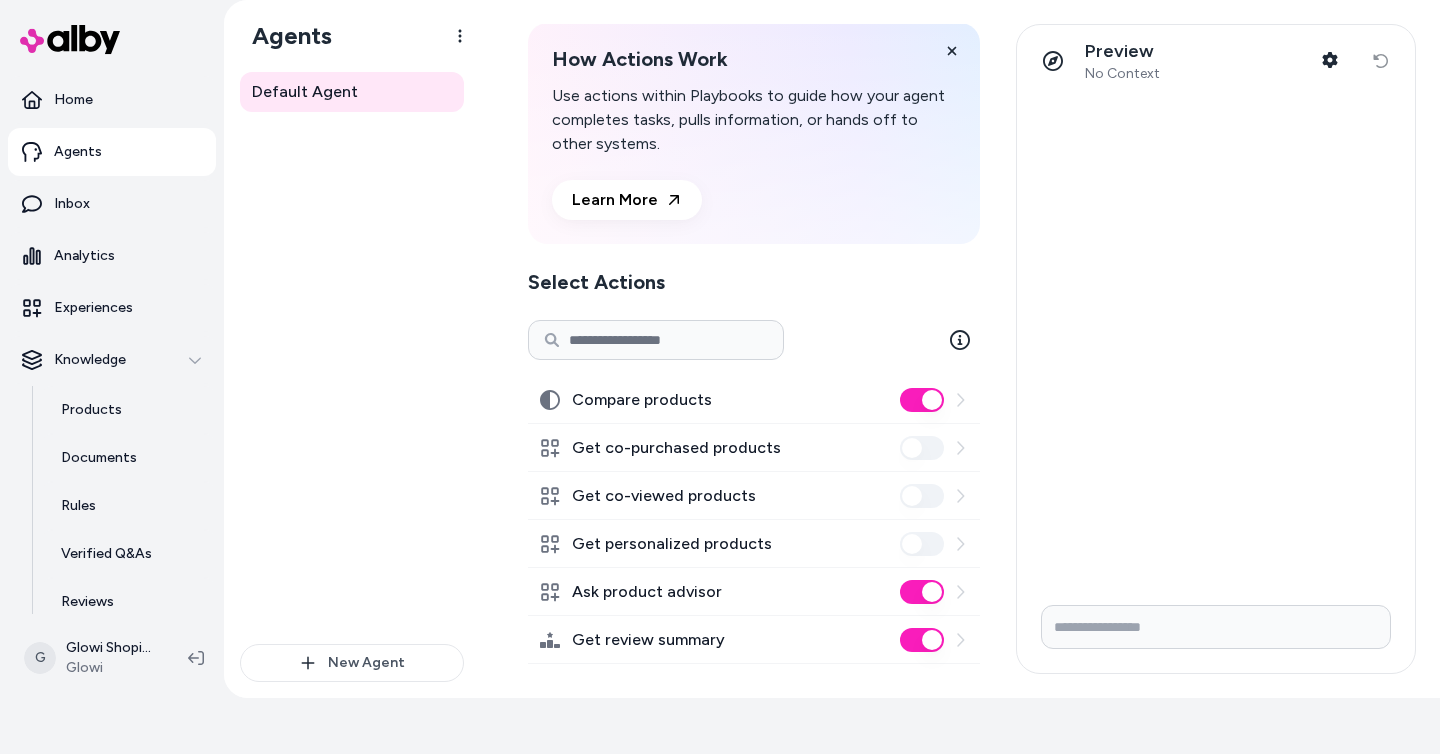 scroll, scrollTop: 88, scrollLeft: 0, axis: vertical 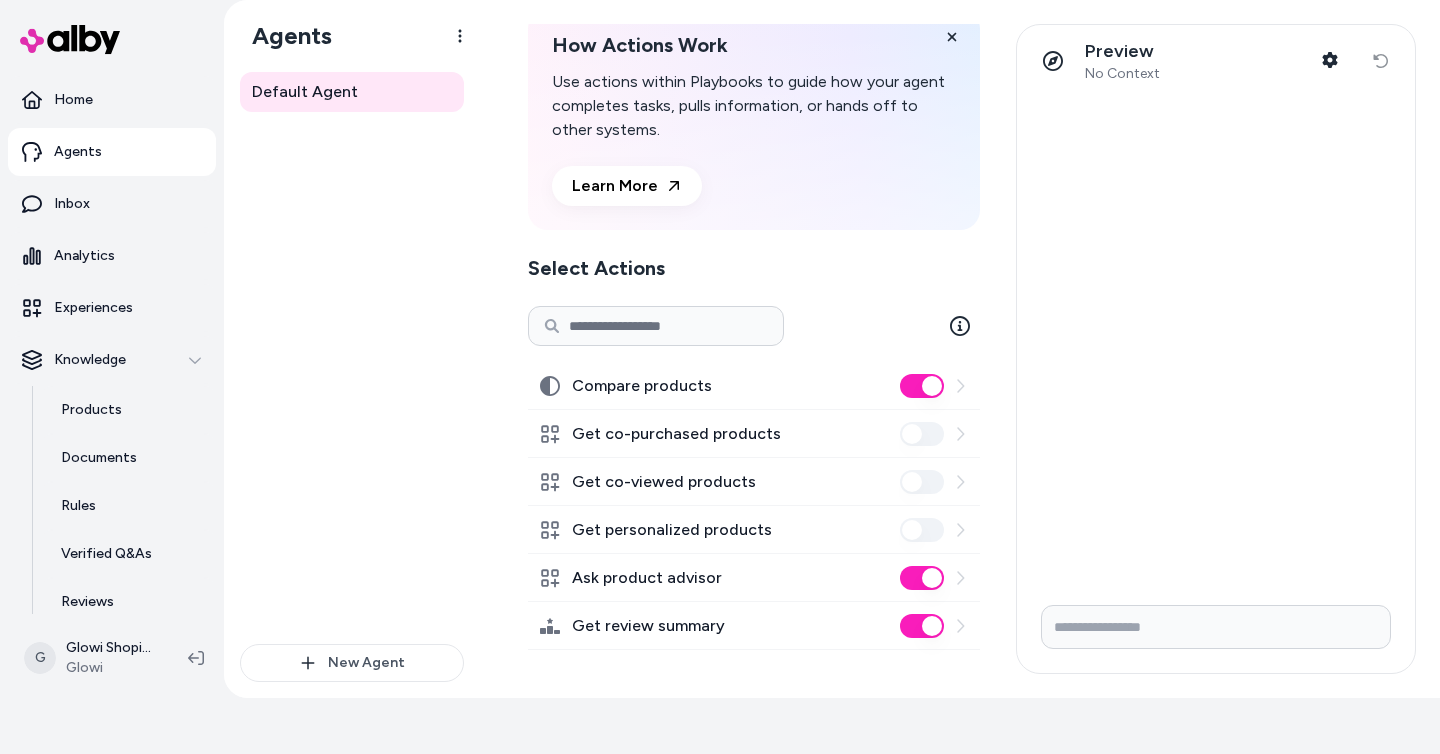 click 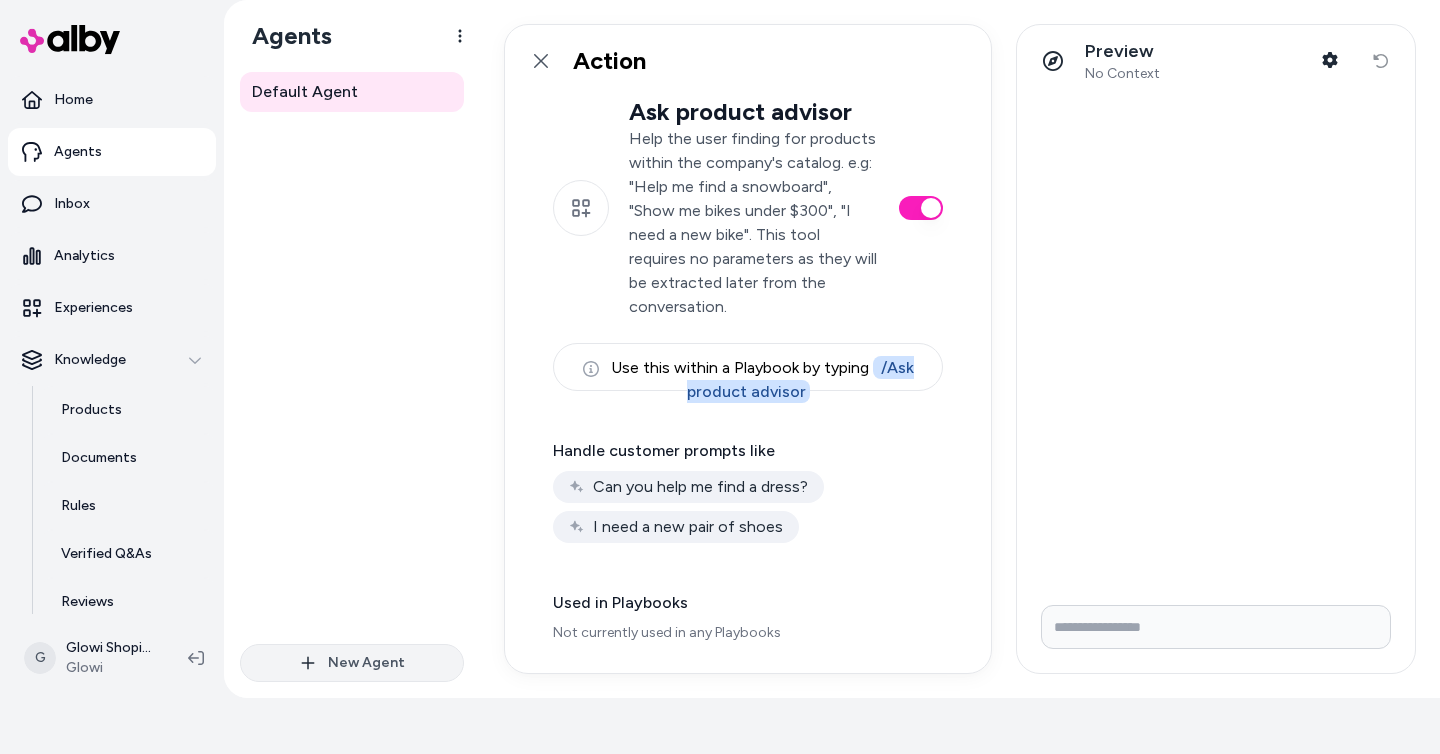 click on "New Agent" at bounding box center [352, 663] 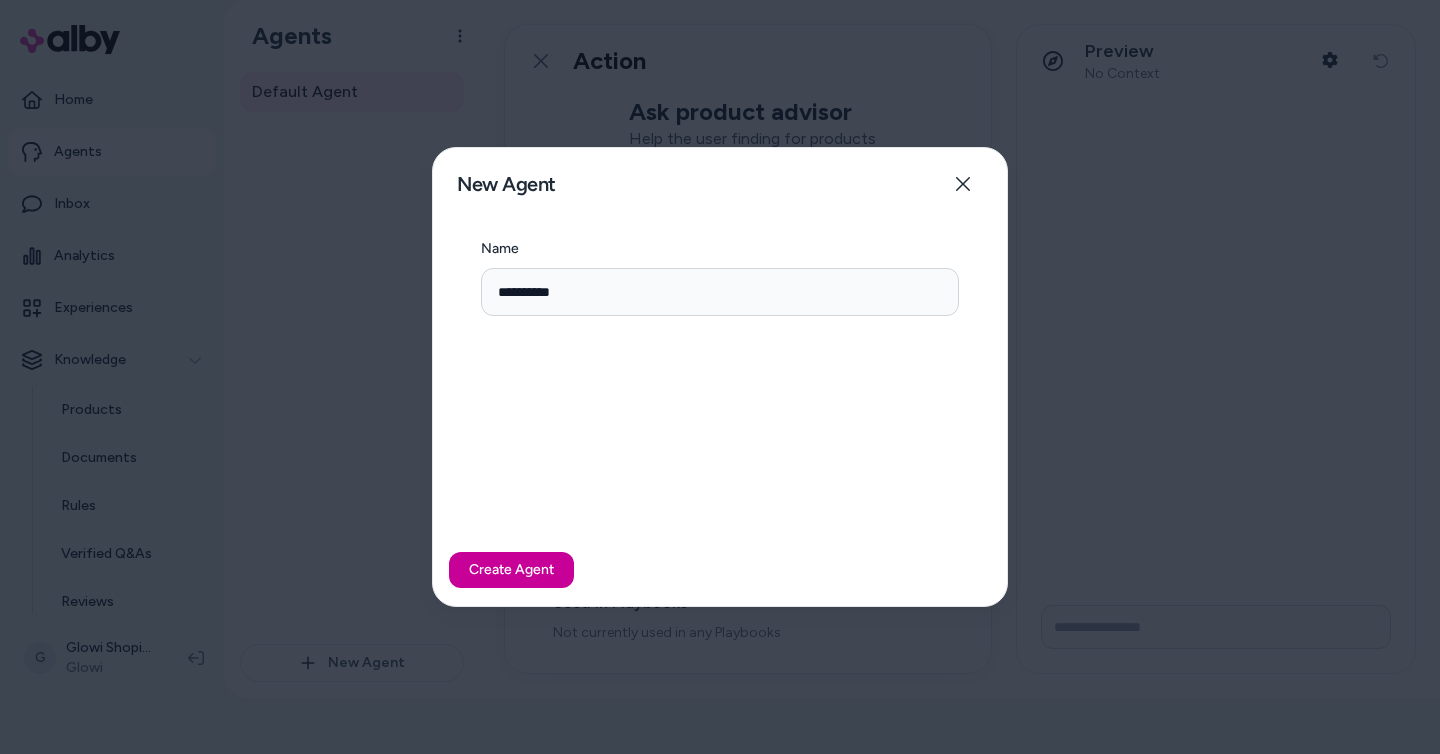 type on "**********" 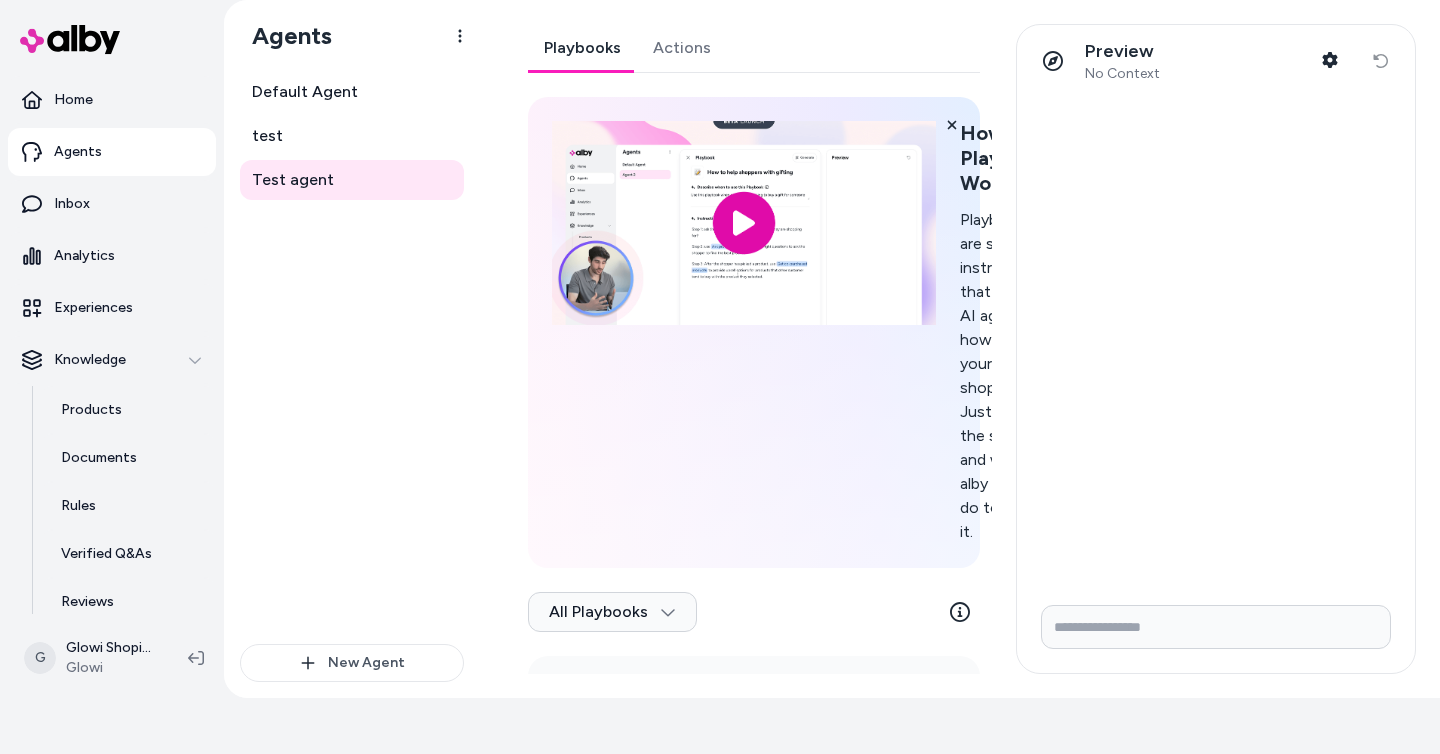 click on "Actions" at bounding box center (682, 48) 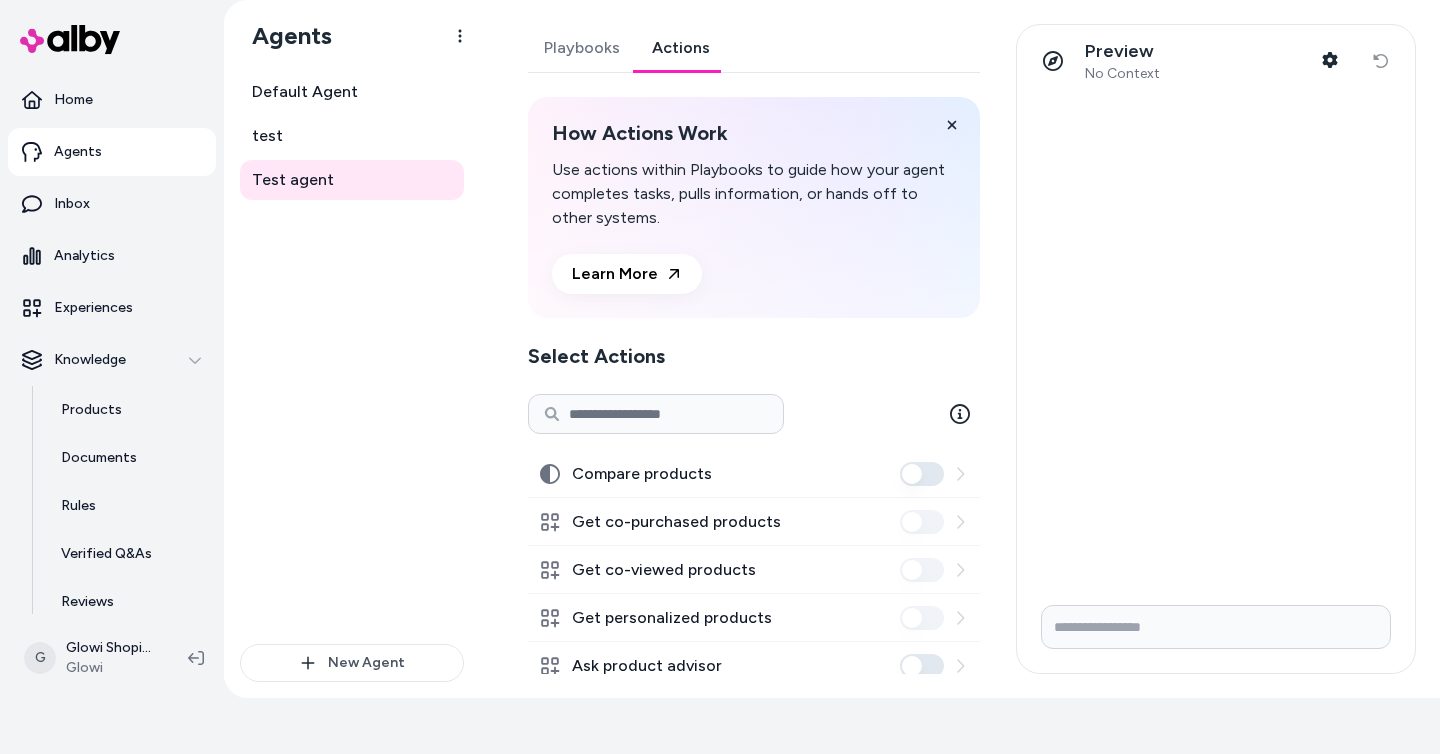 click on "Playbooks" at bounding box center (582, 48) 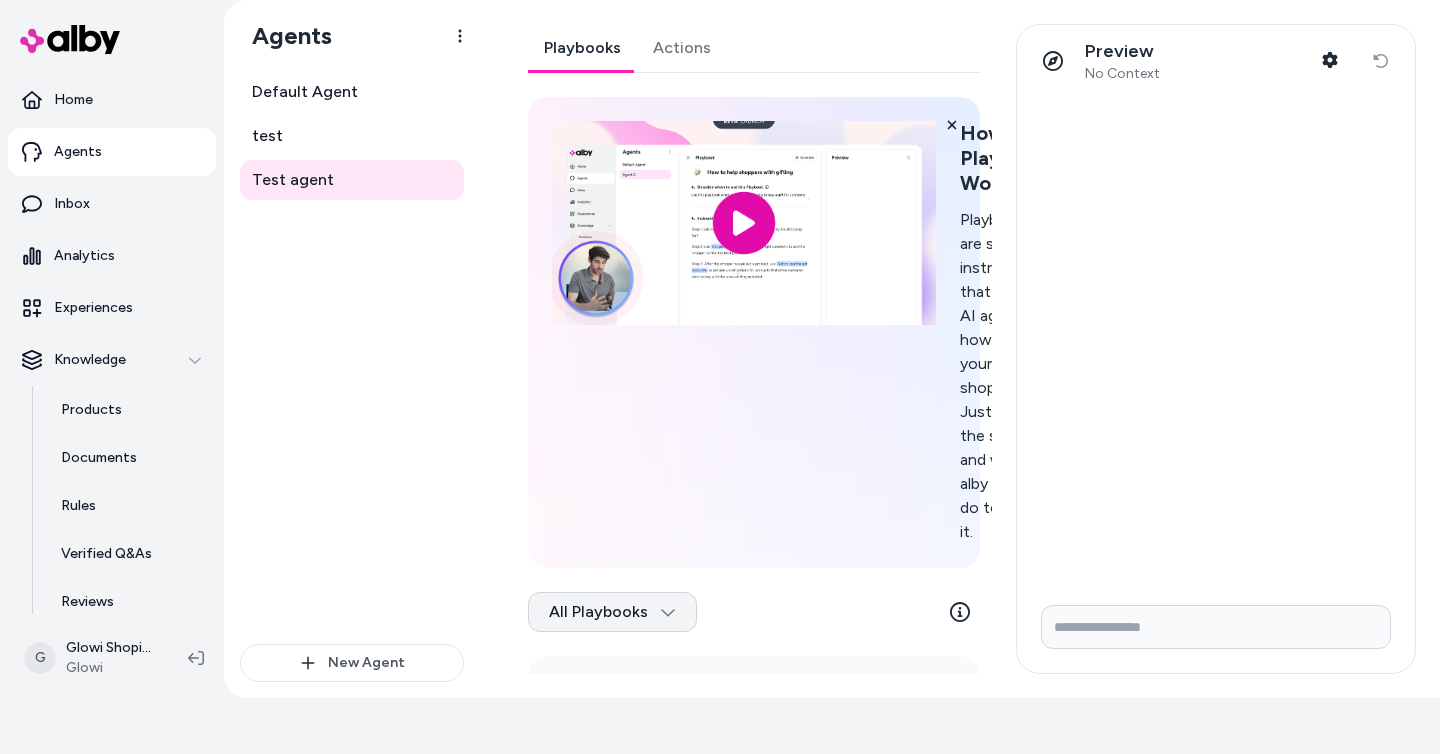 click on "Only pay when alby drives an Assisted Conversion Start Trial Home Agents Inbox Analytics Experiences Knowledge Products Documents Rules Verified Q&As Reviews Survey Questions Integrations G Glowi Shopify Glowi Agents Default Agent test Test agent New Agent Test agent Playbooks Actions How Playbooks Work Playbooks are simple instructions that tell your AI agent how to help your shoppers. Just describe the situation and what alby should do to solve it. All Playbooks Create a Playbook for This Agent Playbooks define how this agent should respond to common tasks like canceling orders, answering account questions, or helping customers find the right product. New Playbook Learn More Preview No Context Shopper Context Reset conversation" at bounding box center (720, 321) 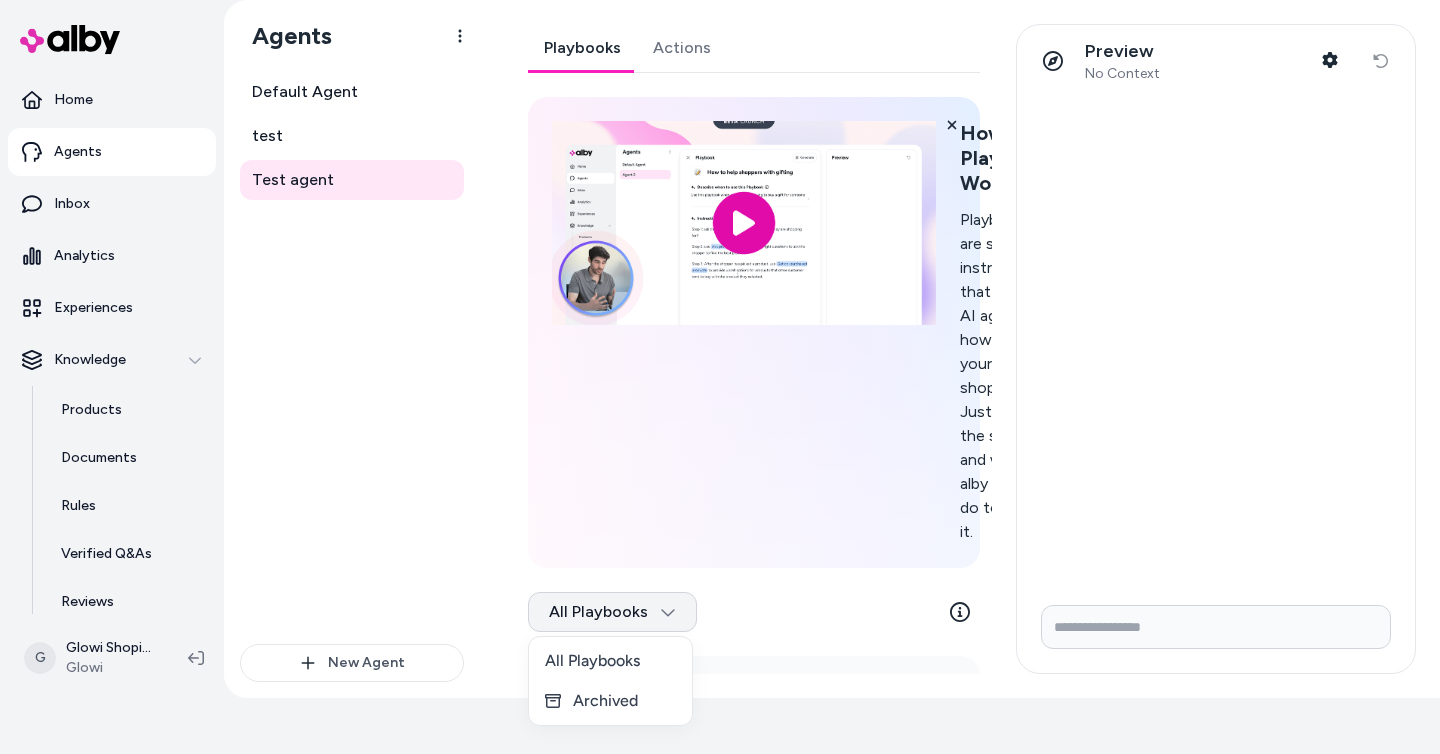 click on "Only pay when alby drives an Assisted Conversion Start Trial Home Agents Inbox Analytics Experiences Knowledge Products Documents Rules Verified Q&As Reviews Survey Questions Integrations G Glowi Shopify Glowi Agents Default Agent test Test agent New Agent Test agent Playbooks Actions How Playbooks Work Playbooks are simple instructions that tell your AI agent how to help your shoppers. Just describe the situation and what alby should do to solve it. All Playbooks Create a Playbook for This Agent Playbooks define how this agent should respond to common tasks like canceling orders, answering account questions, or helping customers find the right product. New Playbook Learn More Preview No Context Shopper Context Reset conversation All Playbooks Archived" at bounding box center (720, 321) 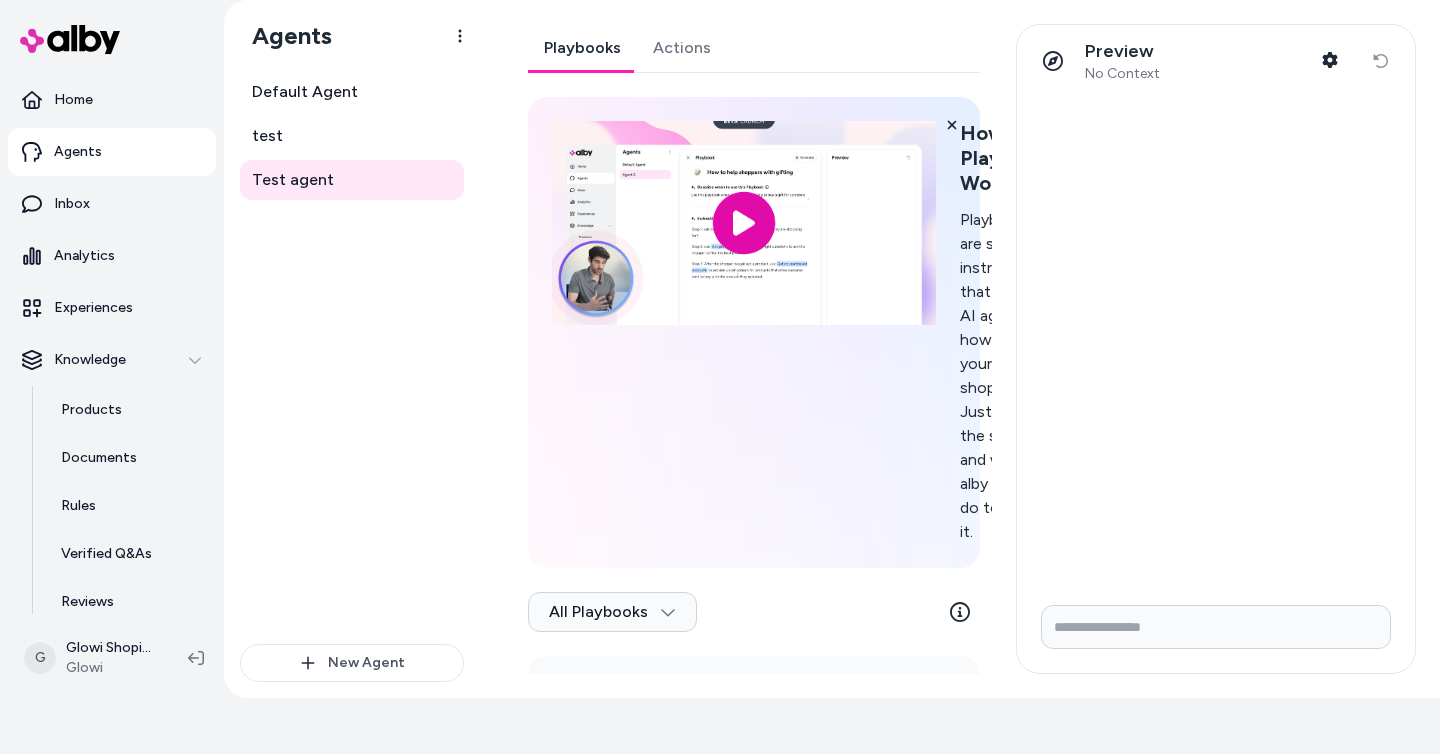 click on "Playbooks" at bounding box center [582, 48] 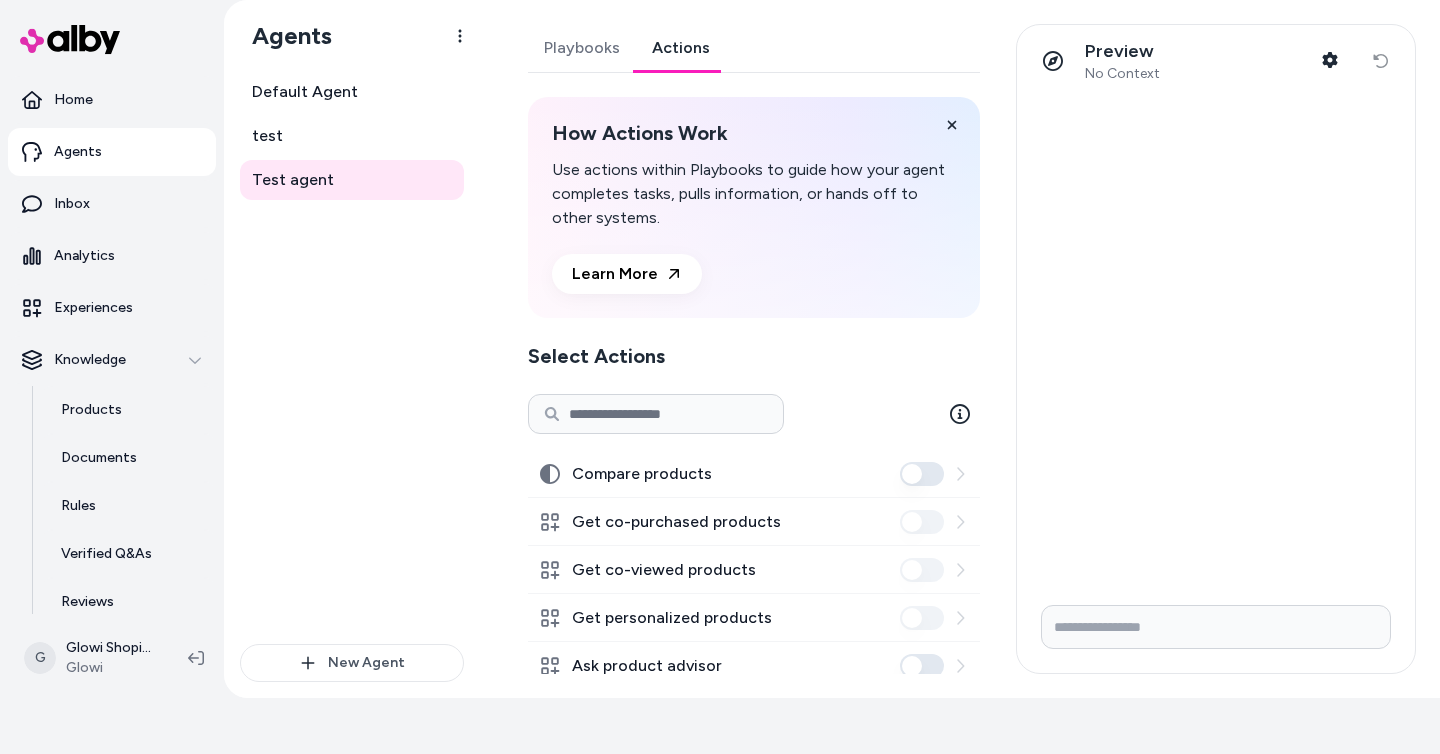 click on "Playbooks" at bounding box center [582, 48] 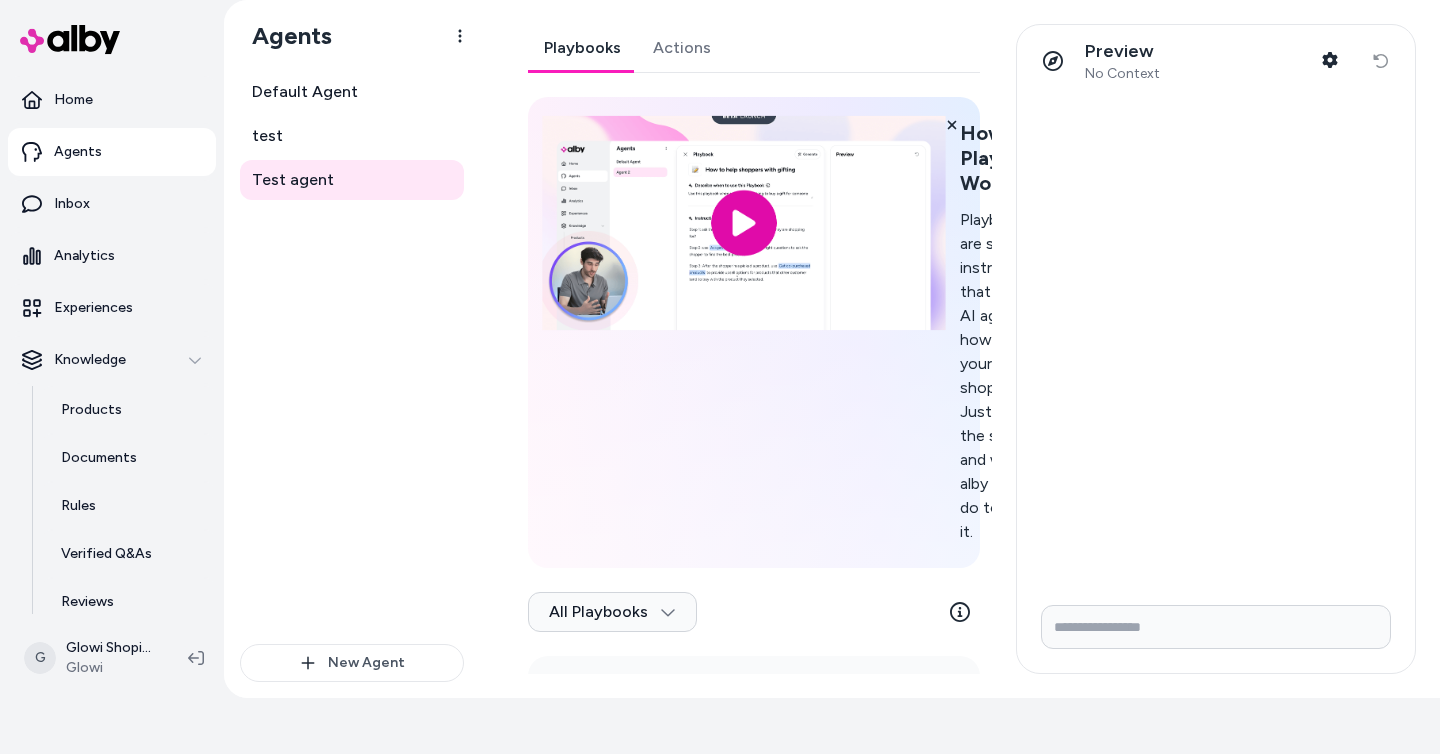 click at bounding box center [743, 223] 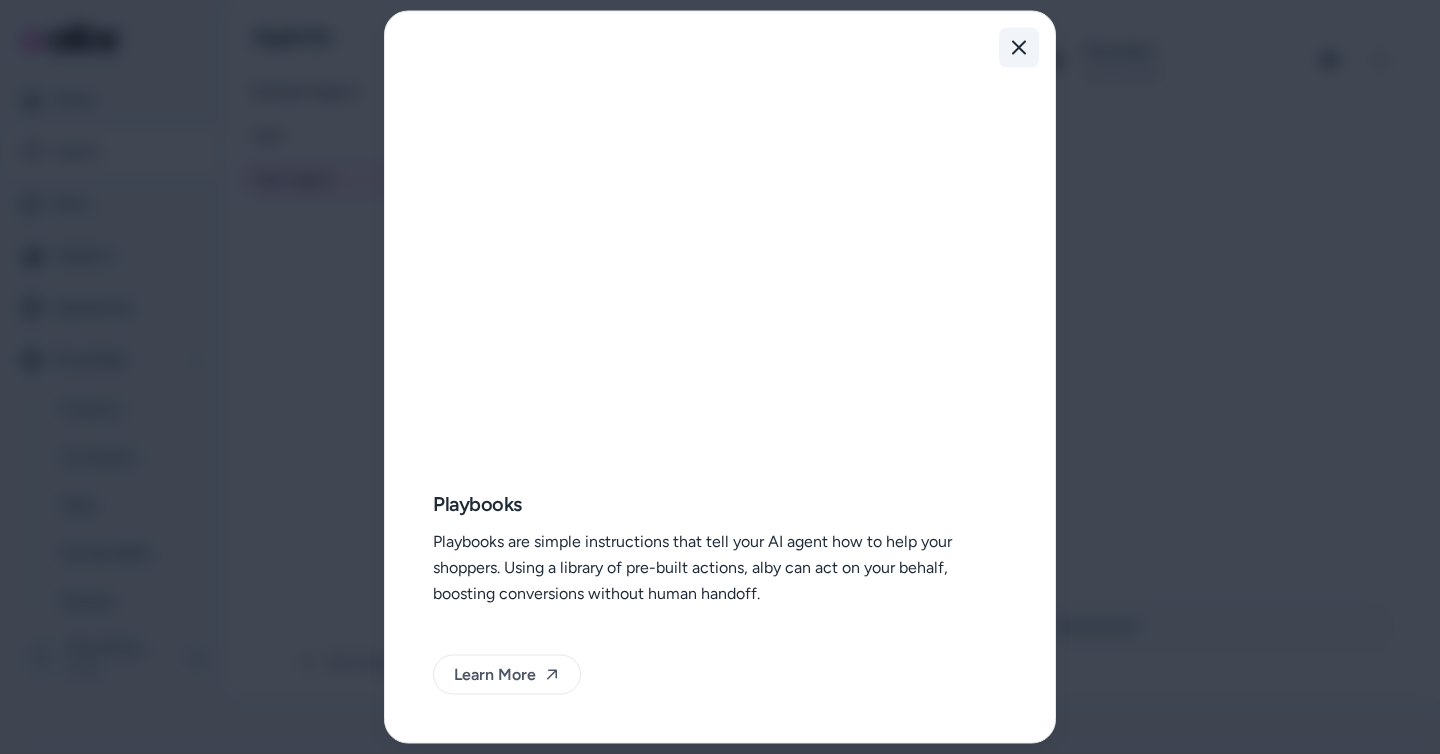click on "Close" at bounding box center [1019, 48] 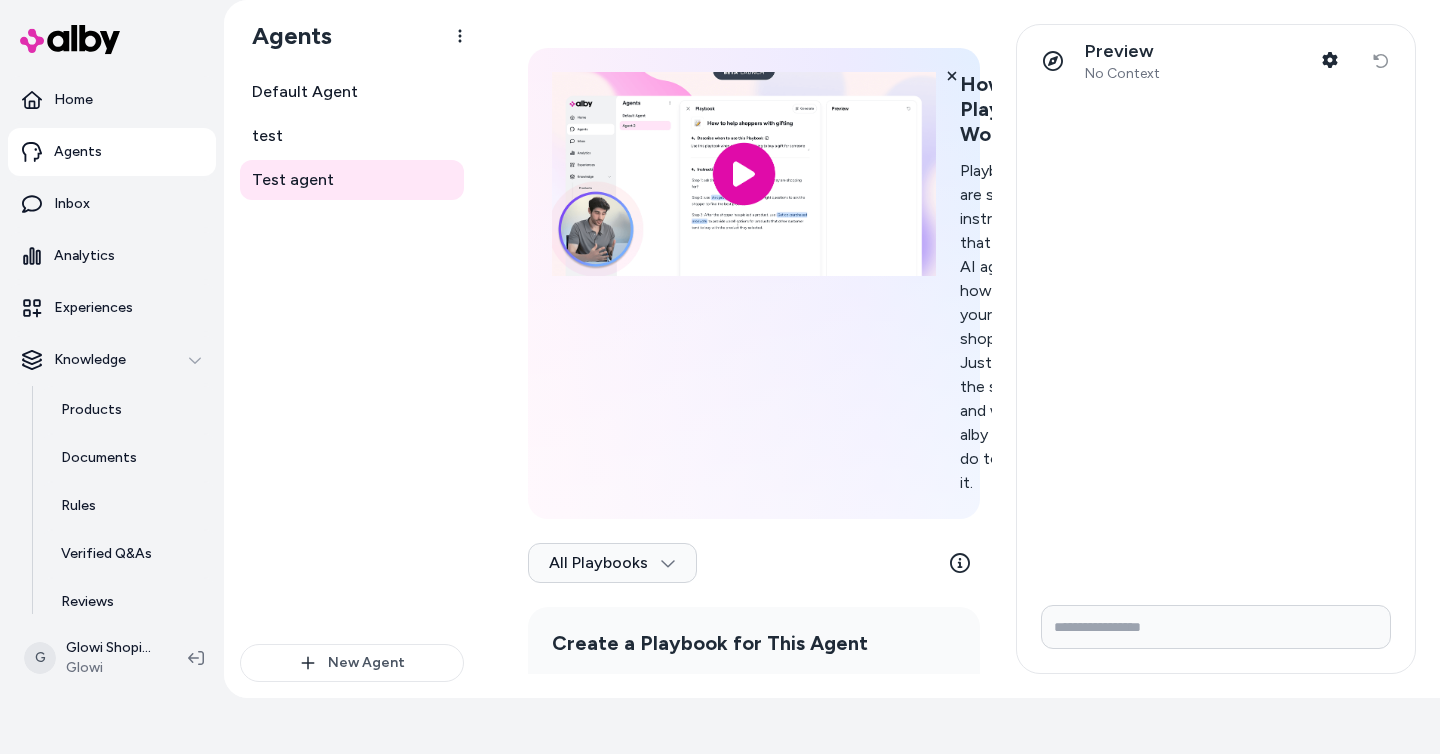 scroll, scrollTop: 227, scrollLeft: 0, axis: vertical 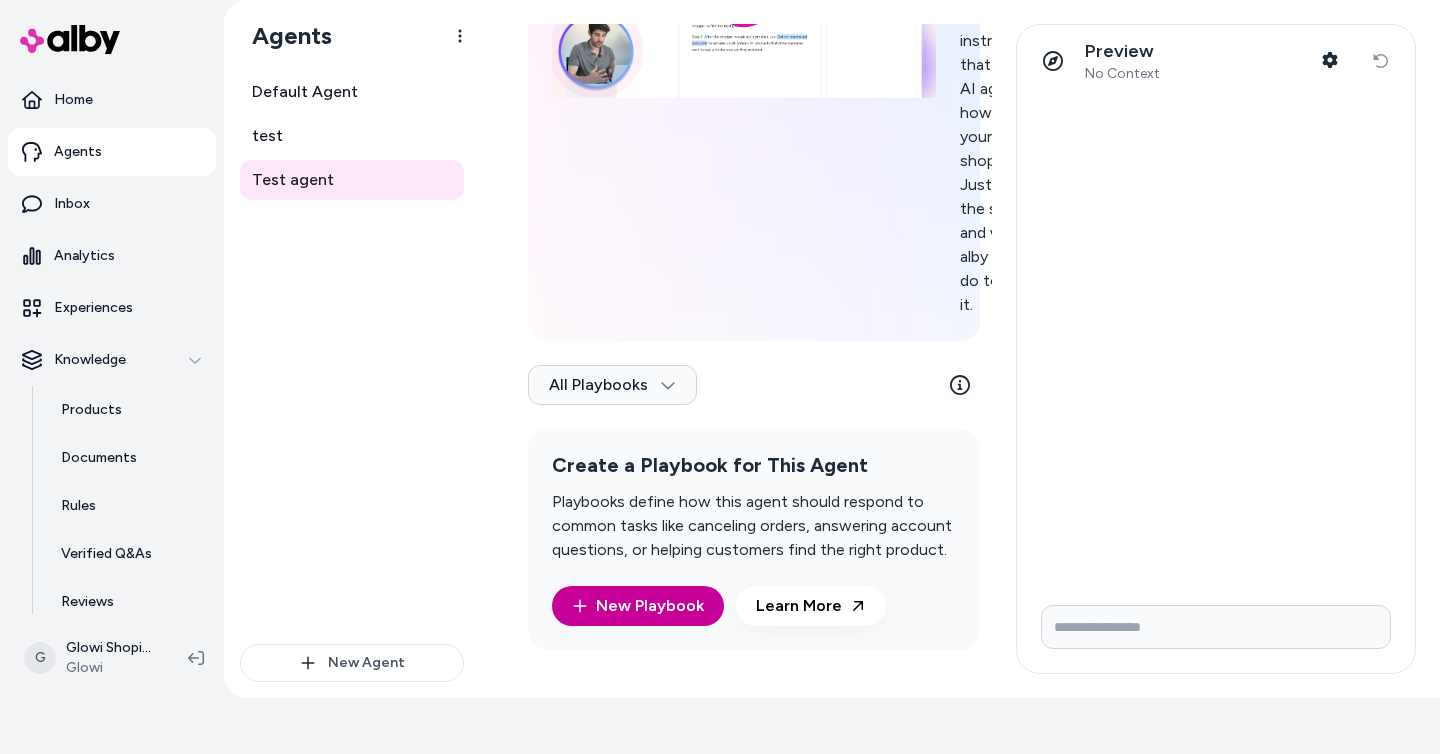 click on "New Playbook" at bounding box center (638, 606) 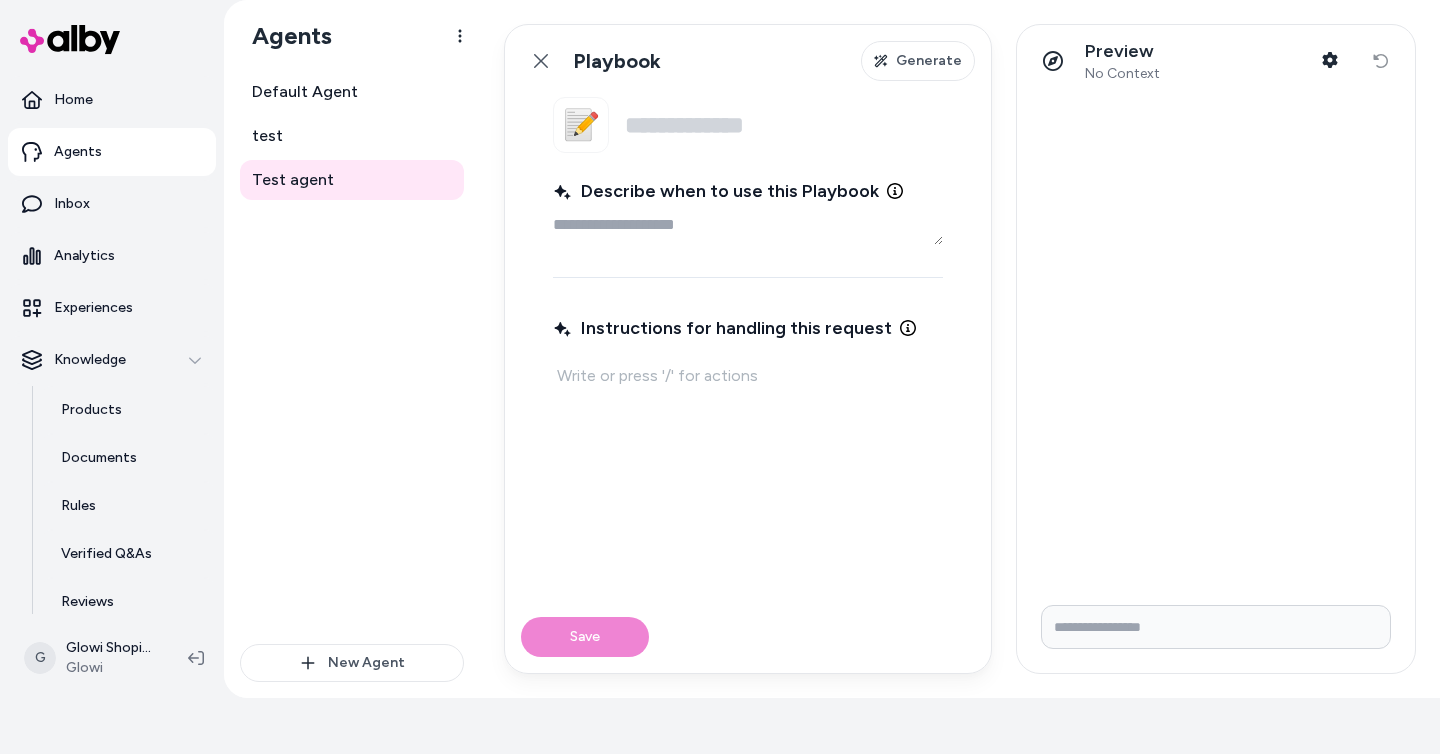click on "Describe when to use this Playbook" at bounding box center [748, 225] 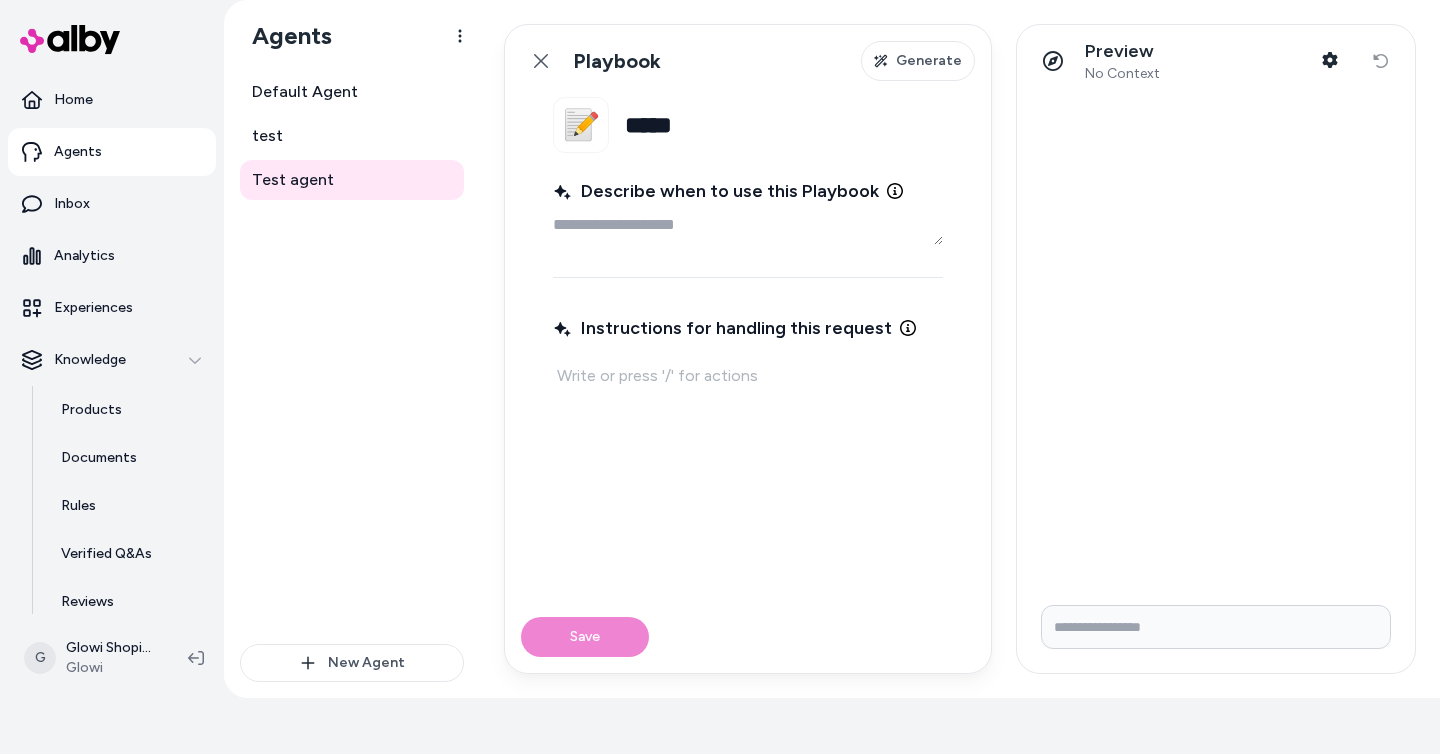 type on "*****" 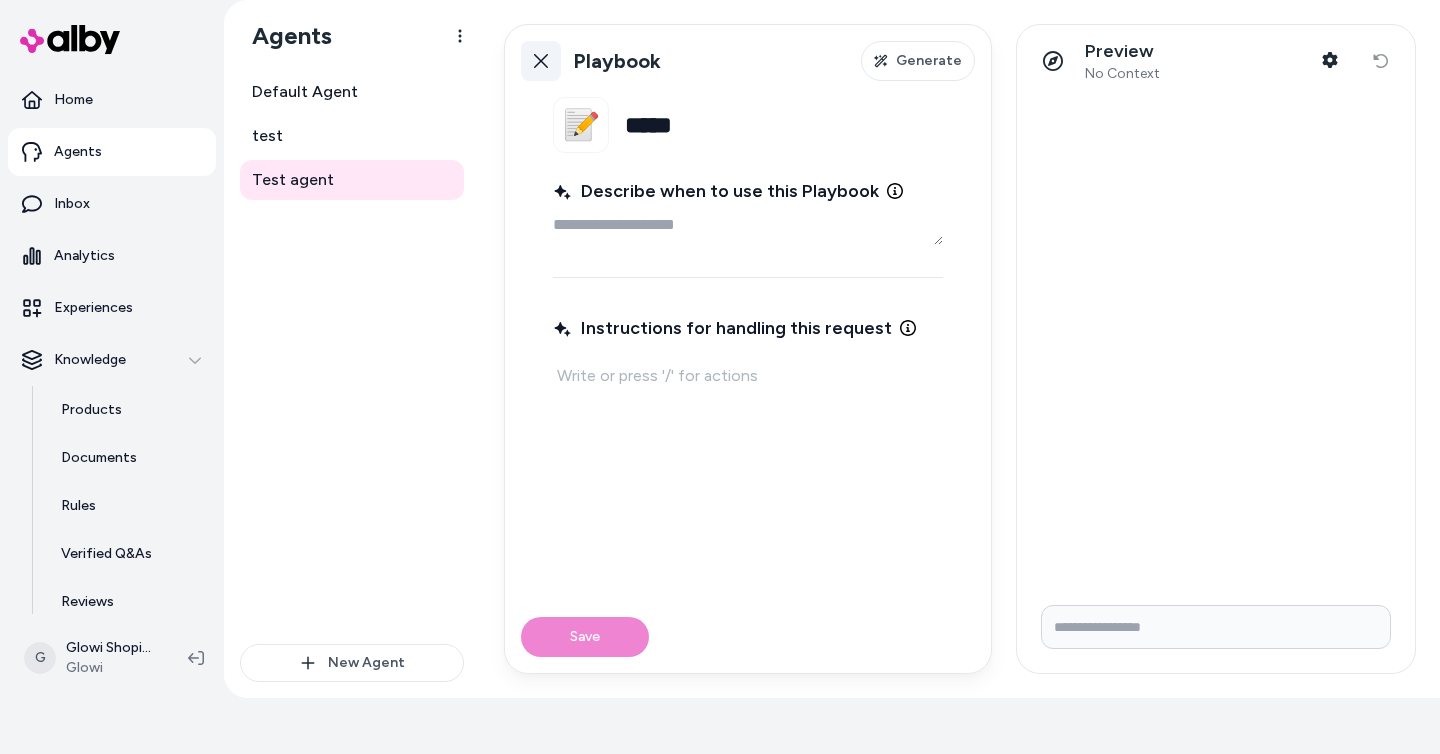 click 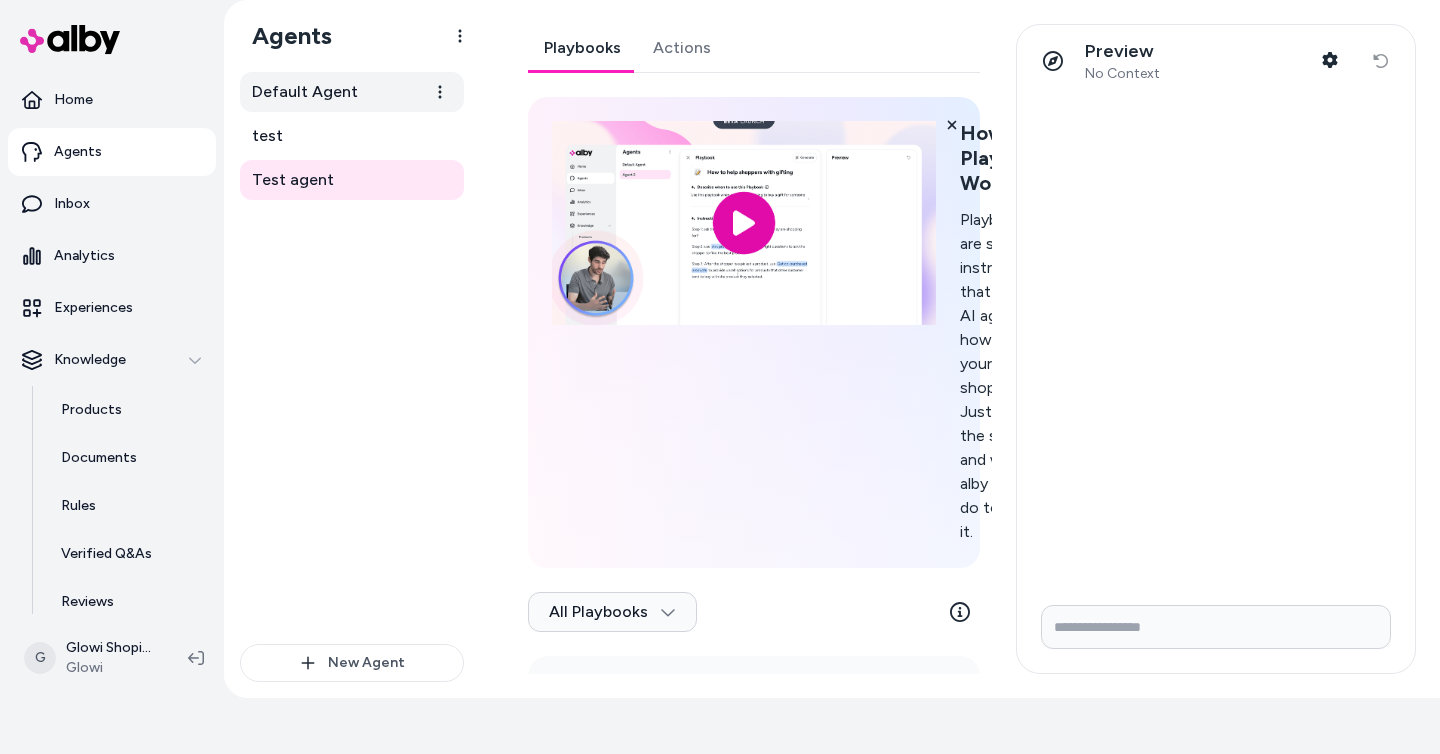click on "Default Agent" at bounding box center (305, 92) 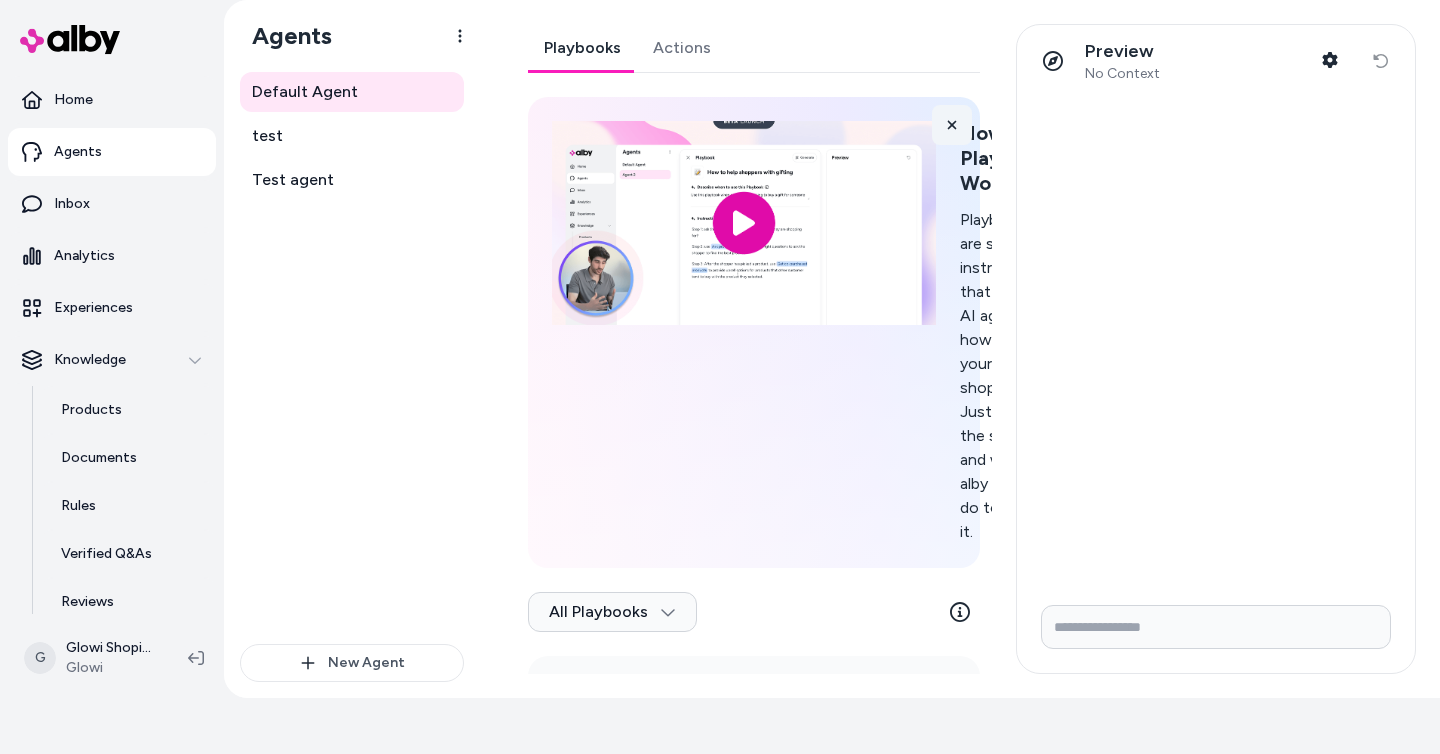 click 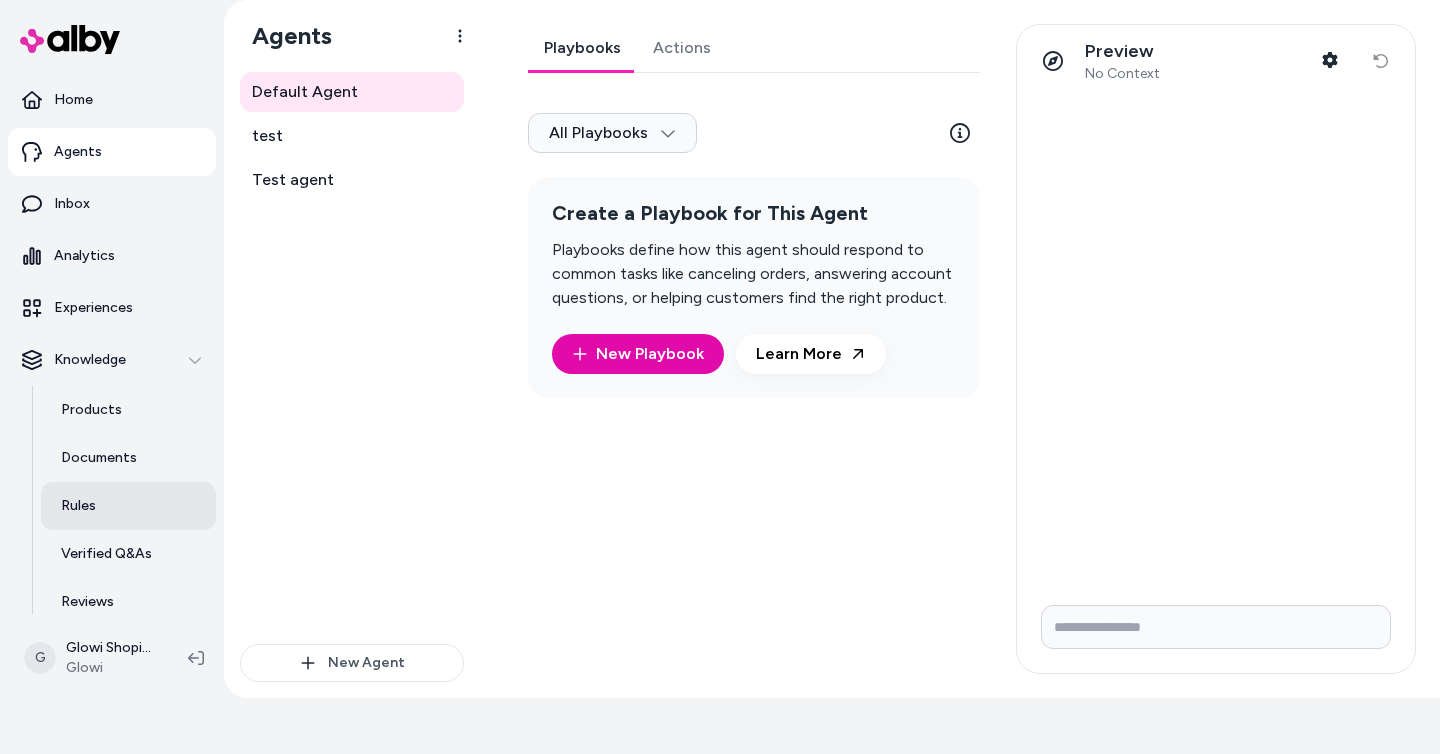 click on "Rules" at bounding box center [128, 506] 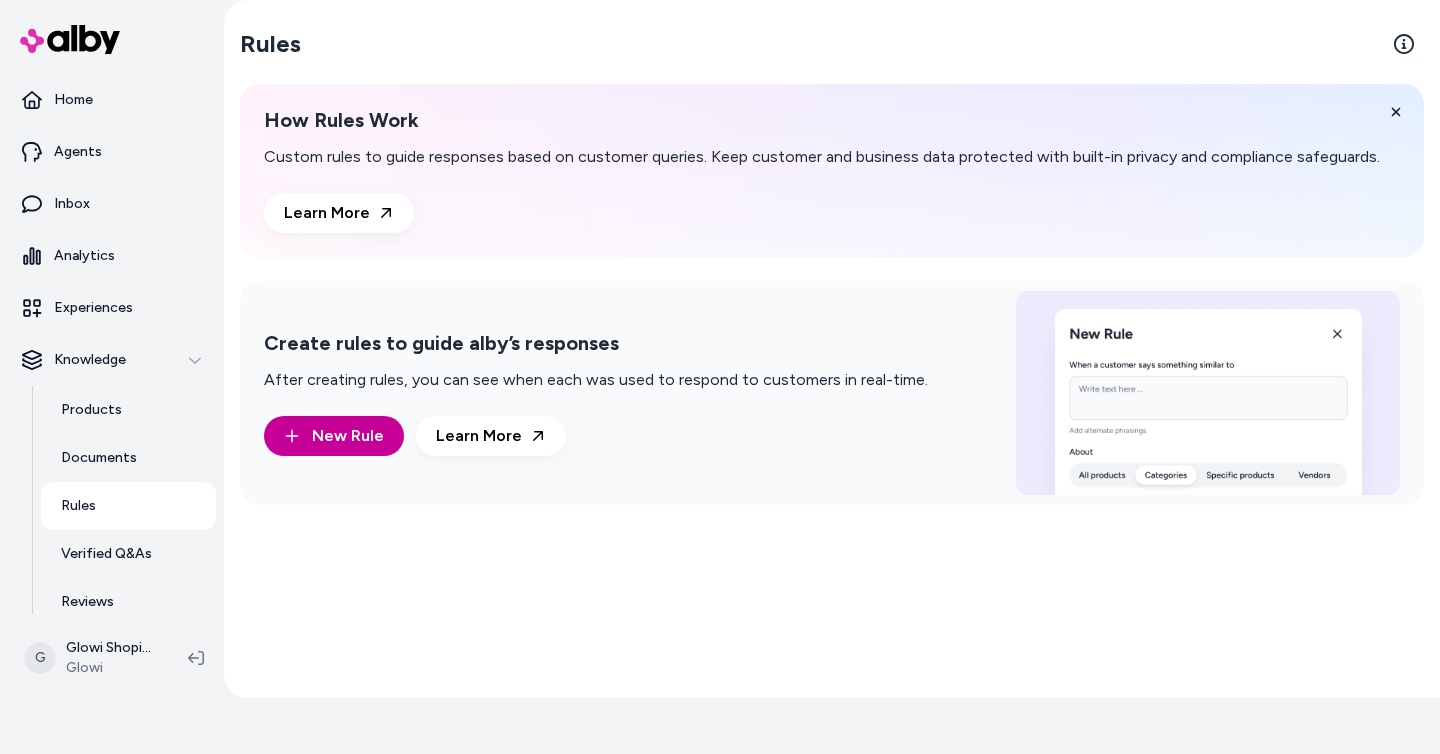 click on "New Rule" at bounding box center [348, 436] 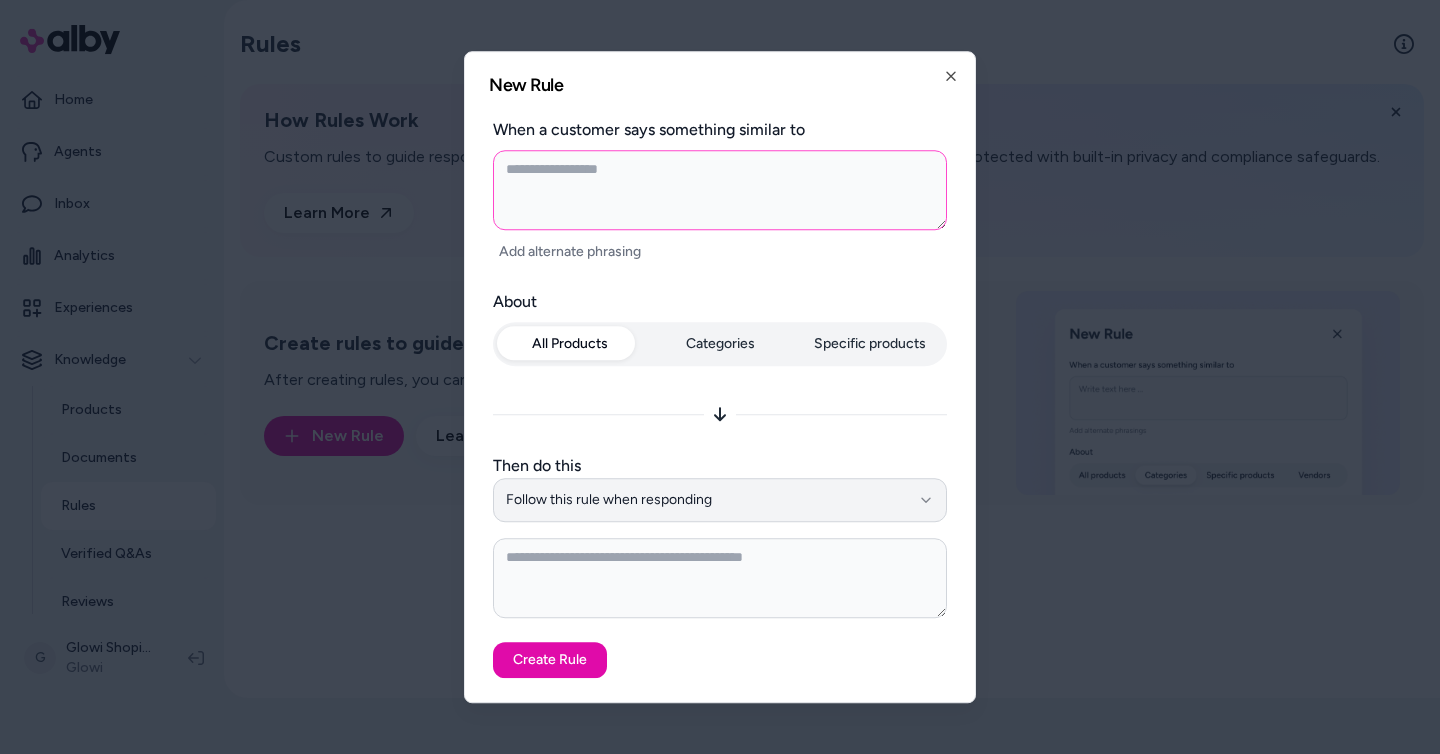 click on "Follow this rule when responding" at bounding box center (720, 500) 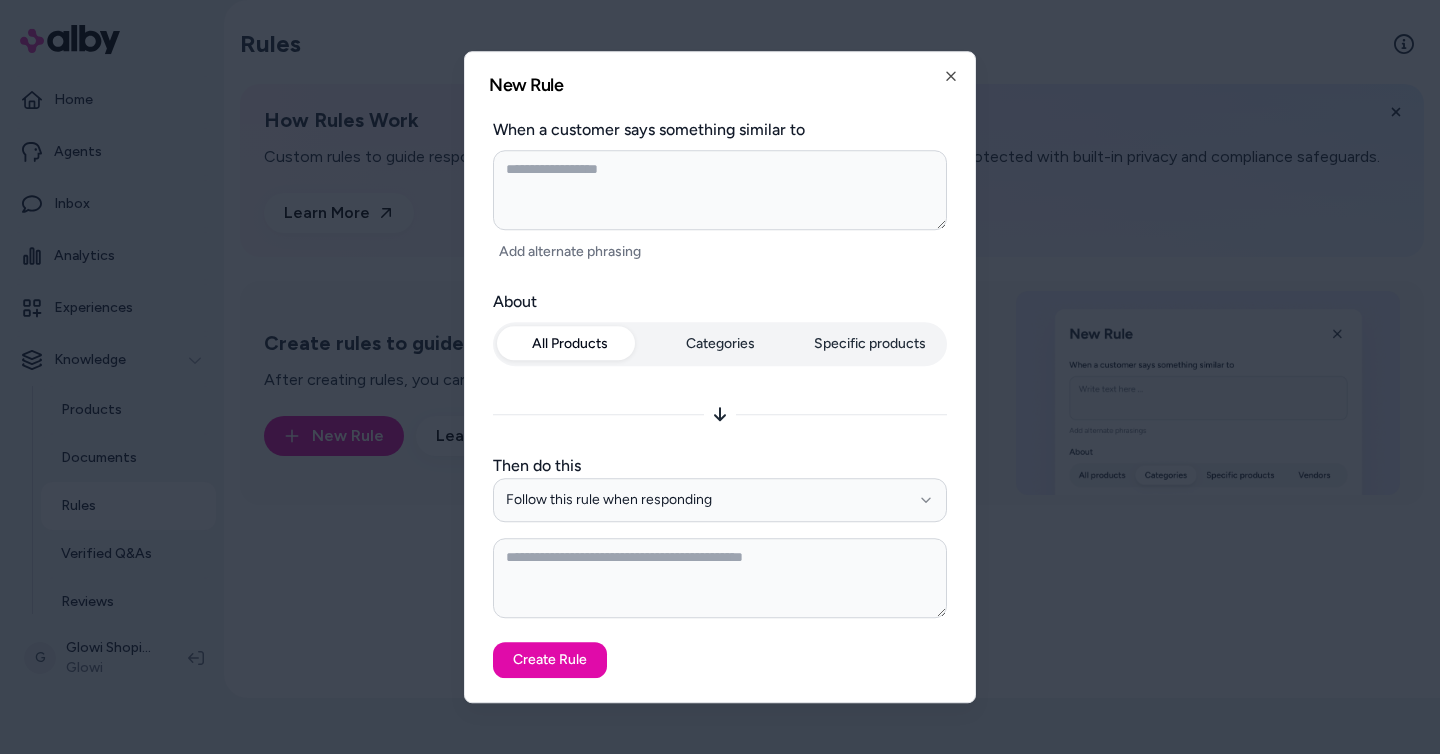 click on "**********" at bounding box center [720, 454] 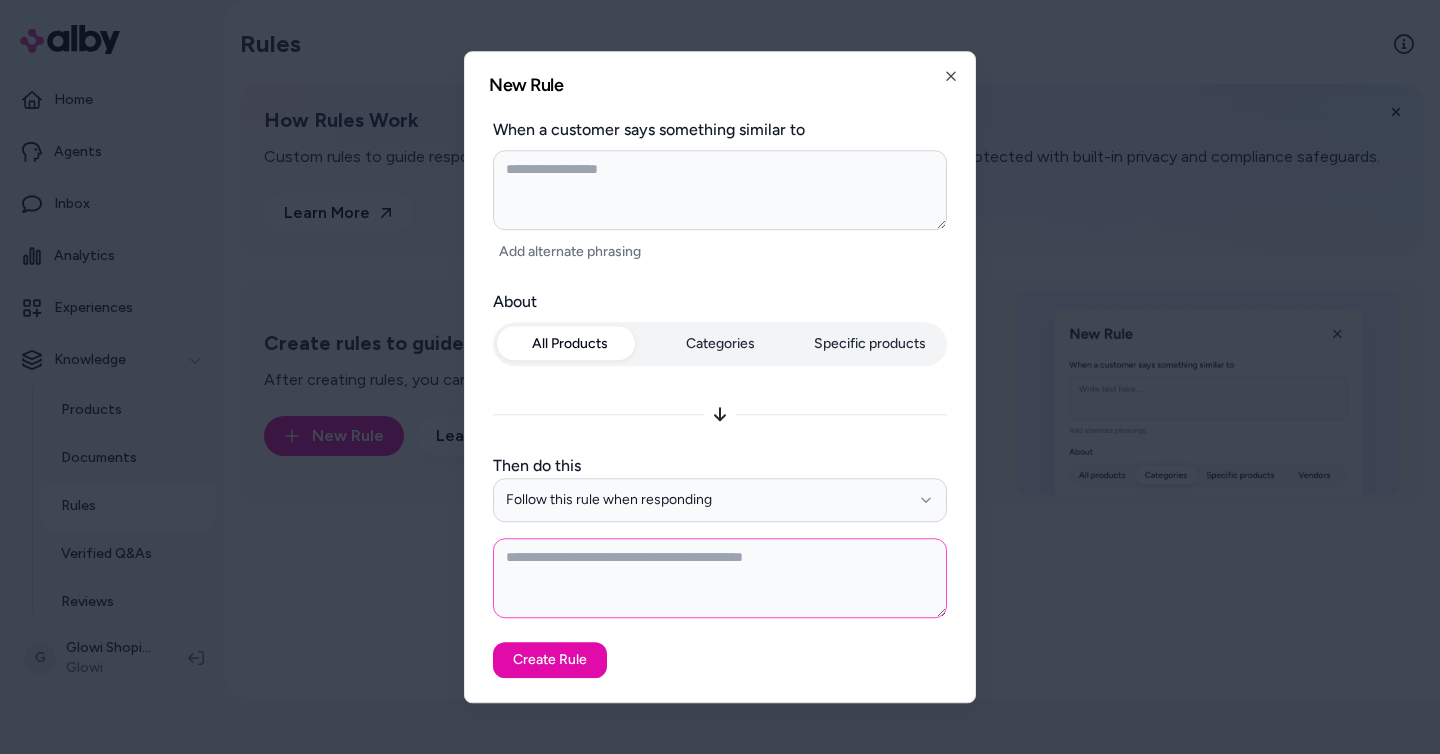 click at bounding box center (720, 578) 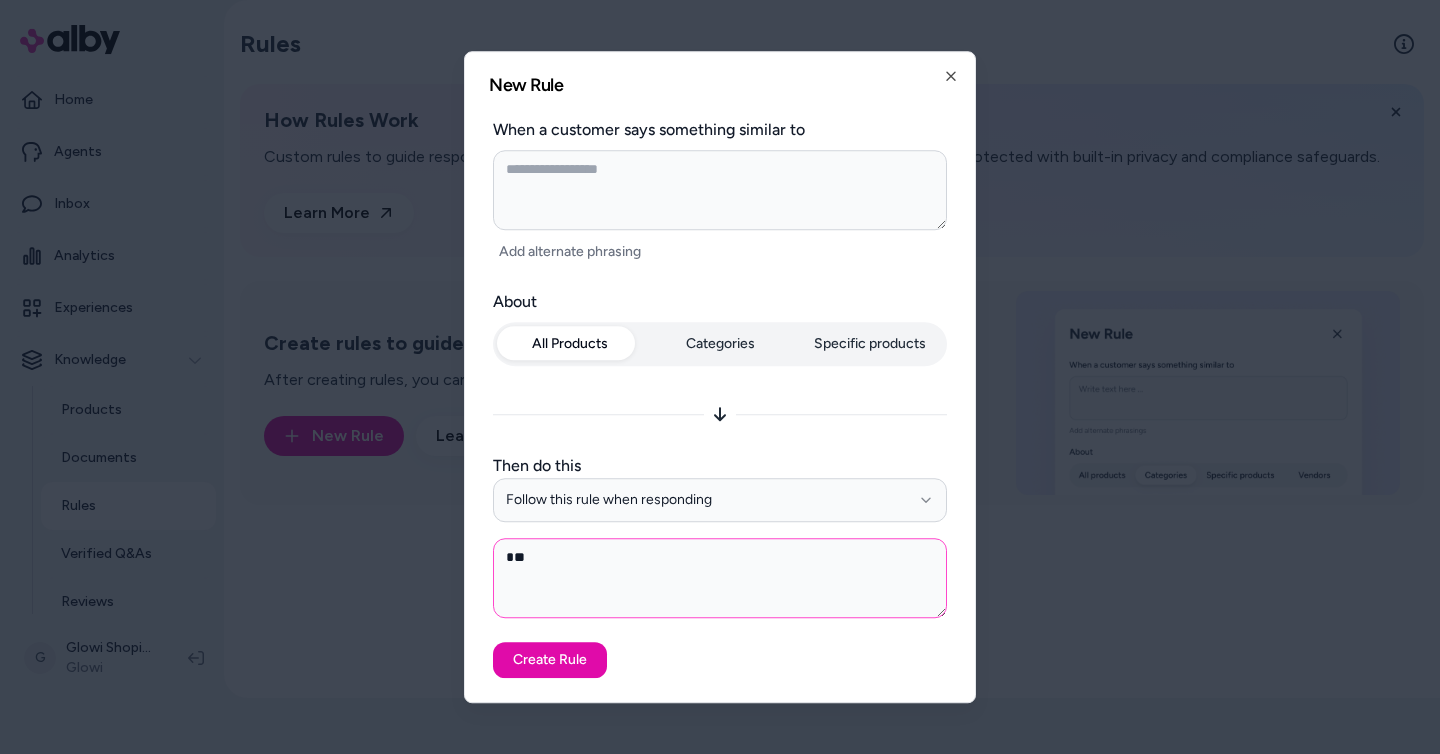 type on "*" 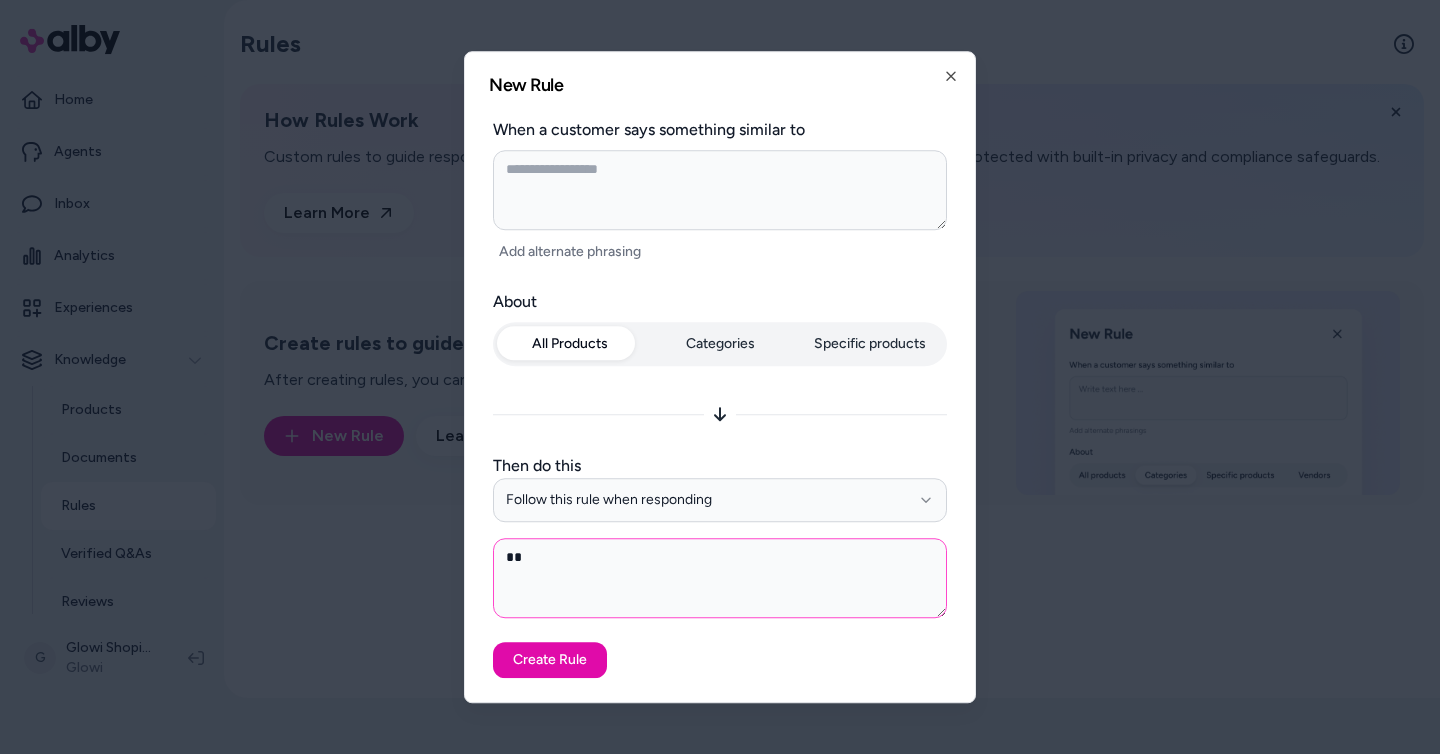 type 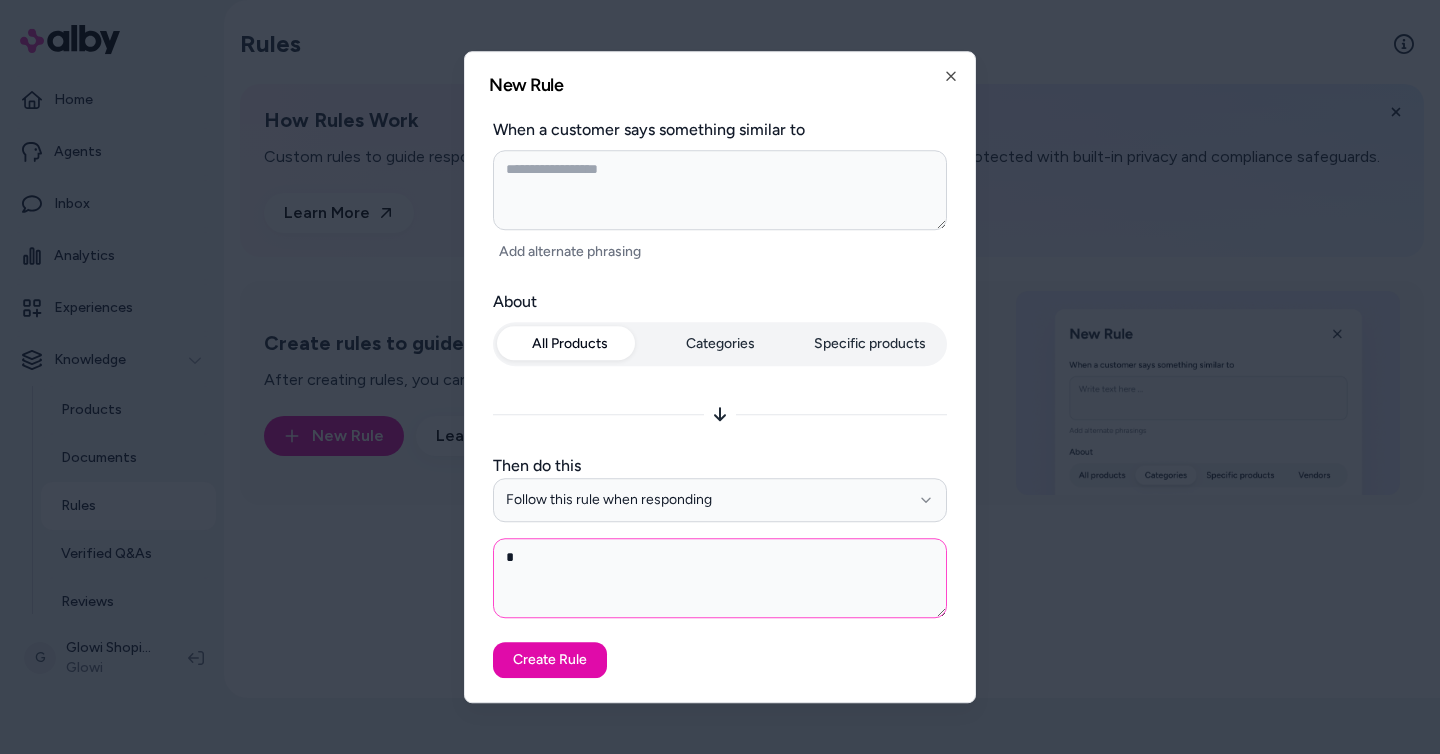 type on "*" 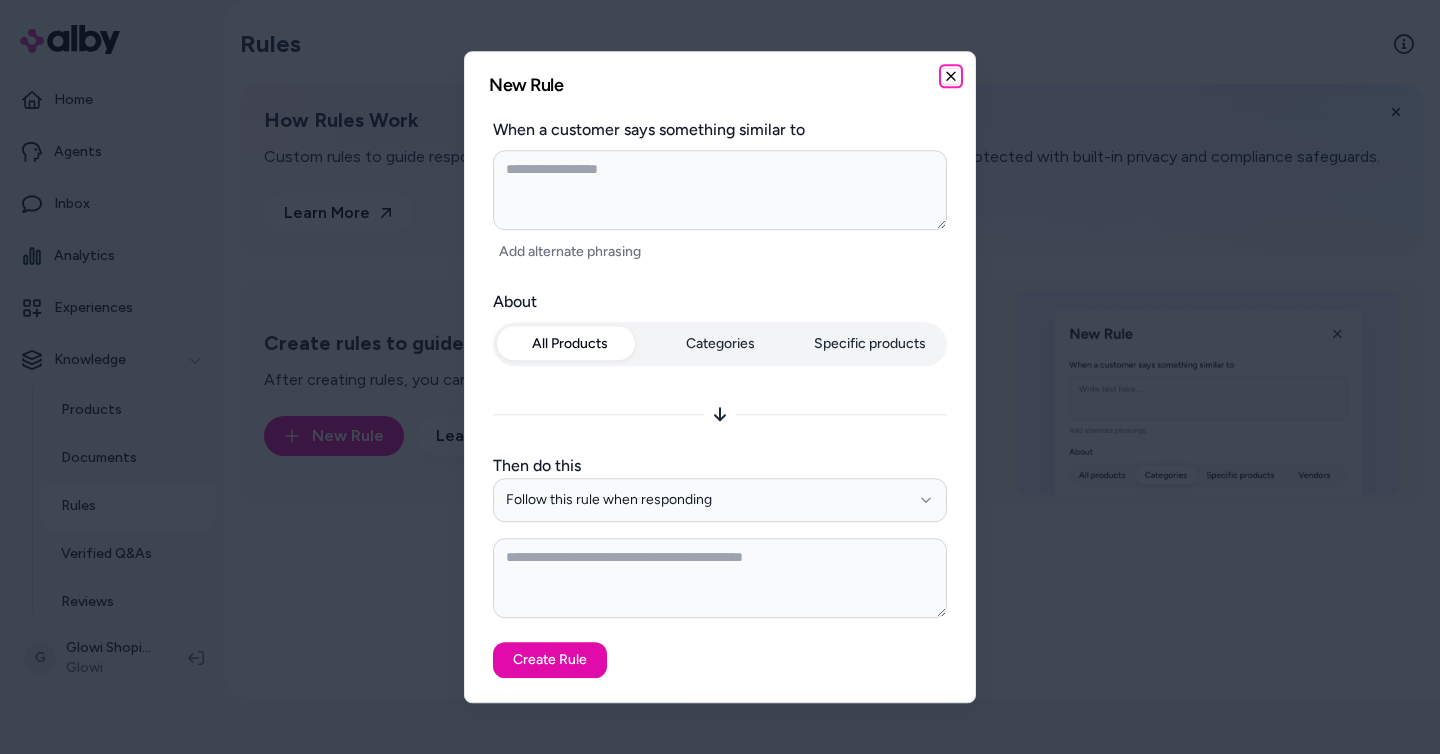 click 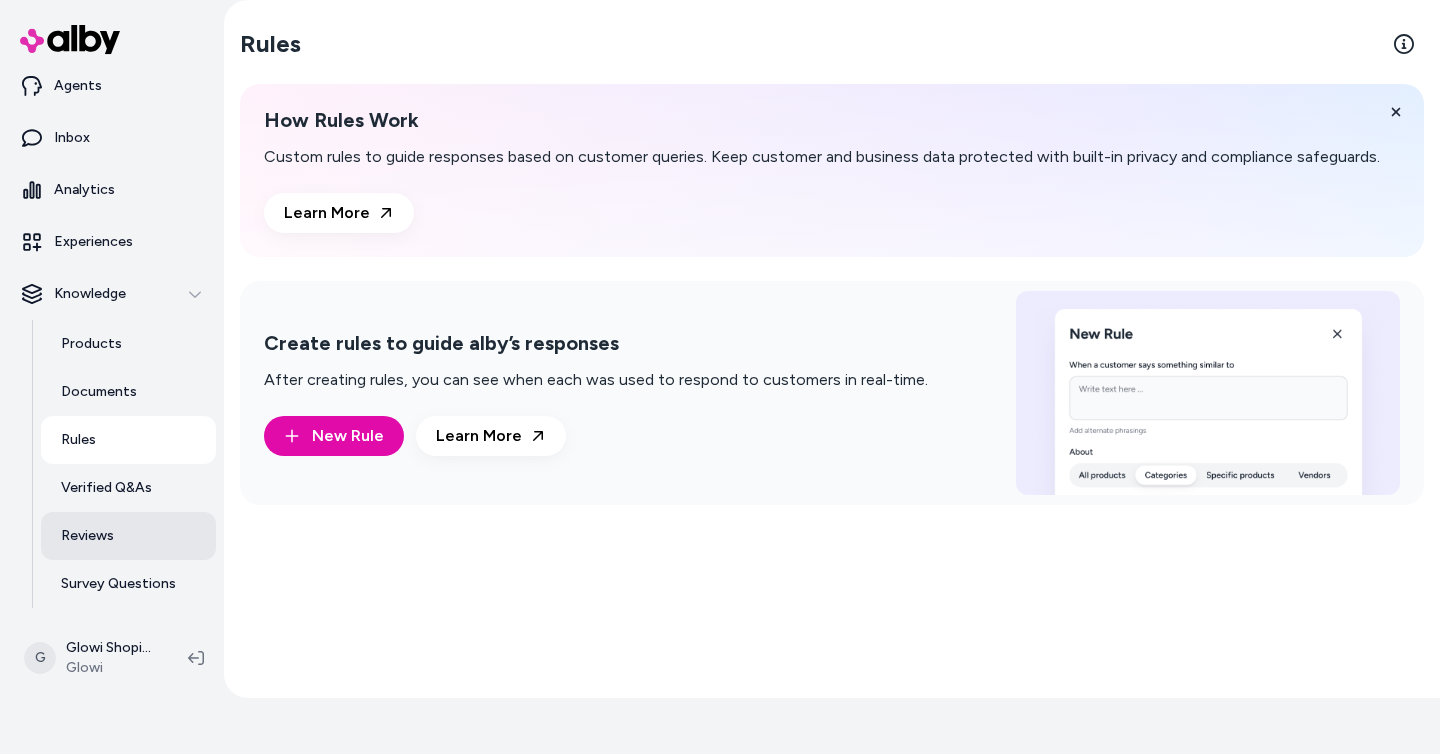 scroll, scrollTop: 60, scrollLeft: 0, axis: vertical 